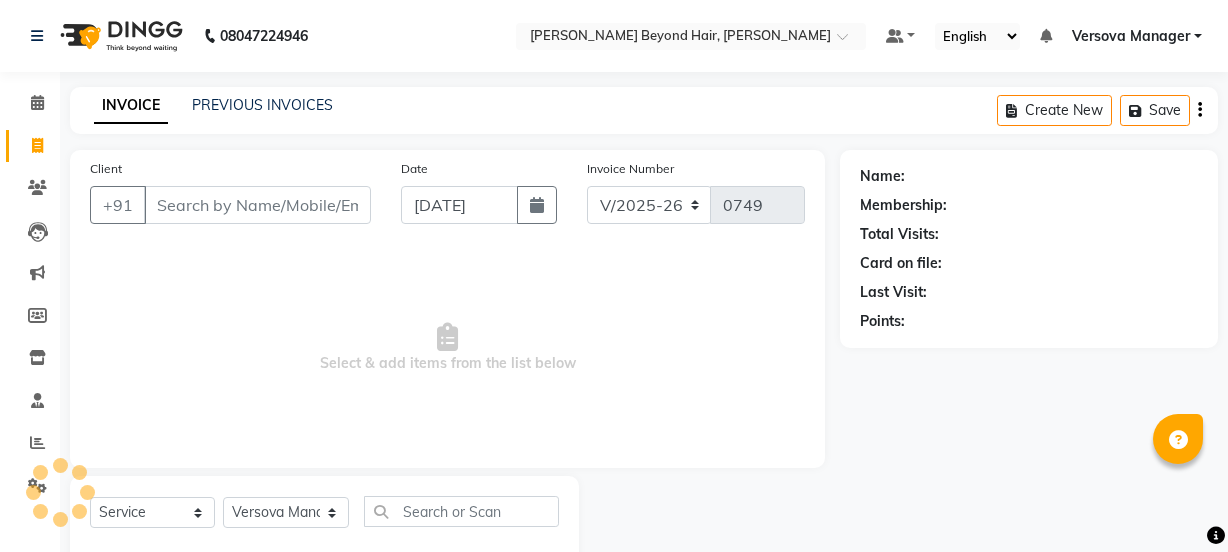 select on "6352" 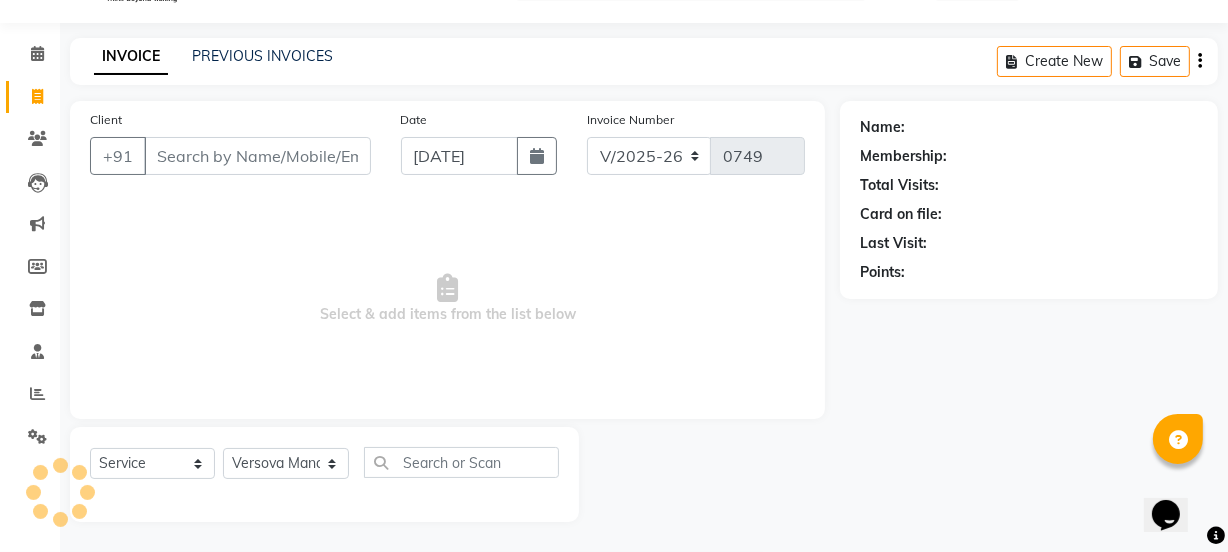 scroll, scrollTop: 0, scrollLeft: 0, axis: both 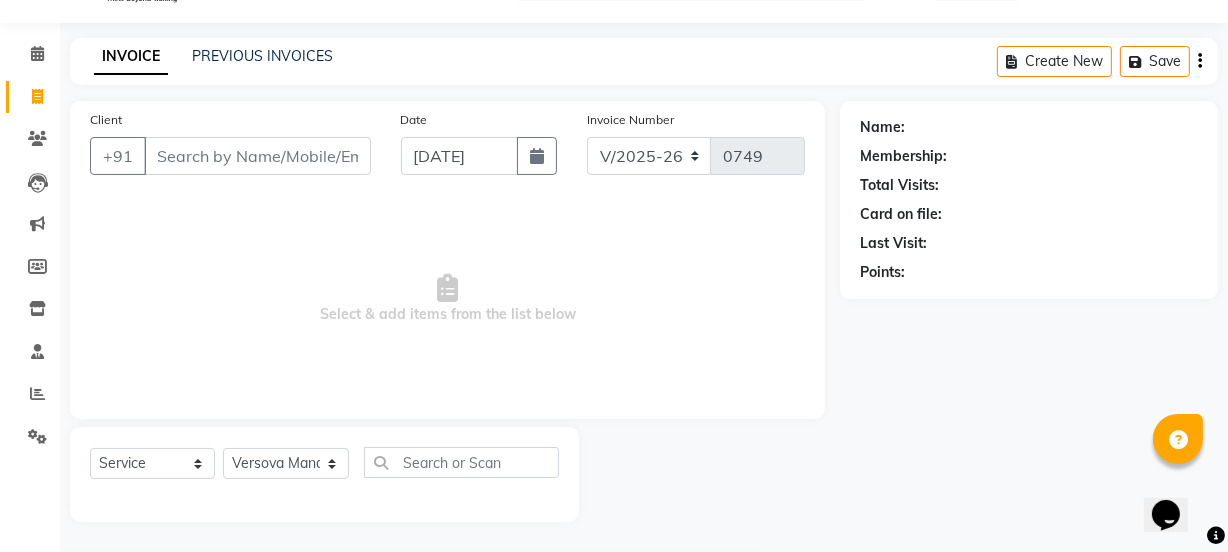 click on "Client" at bounding box center (257, 156) 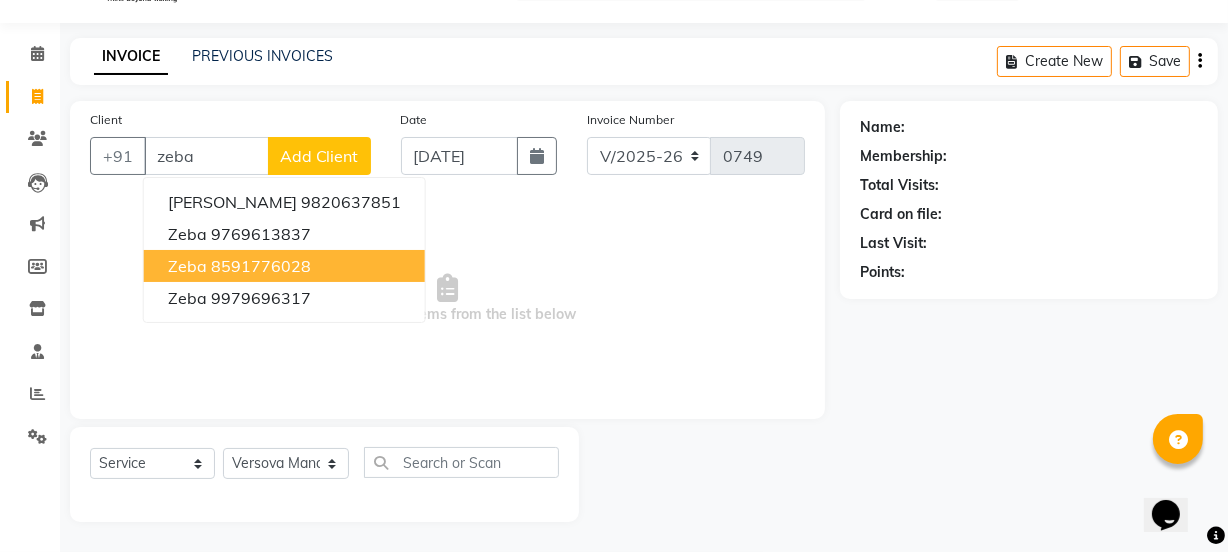 click on "8591776028" at bounding box center (261, 266) 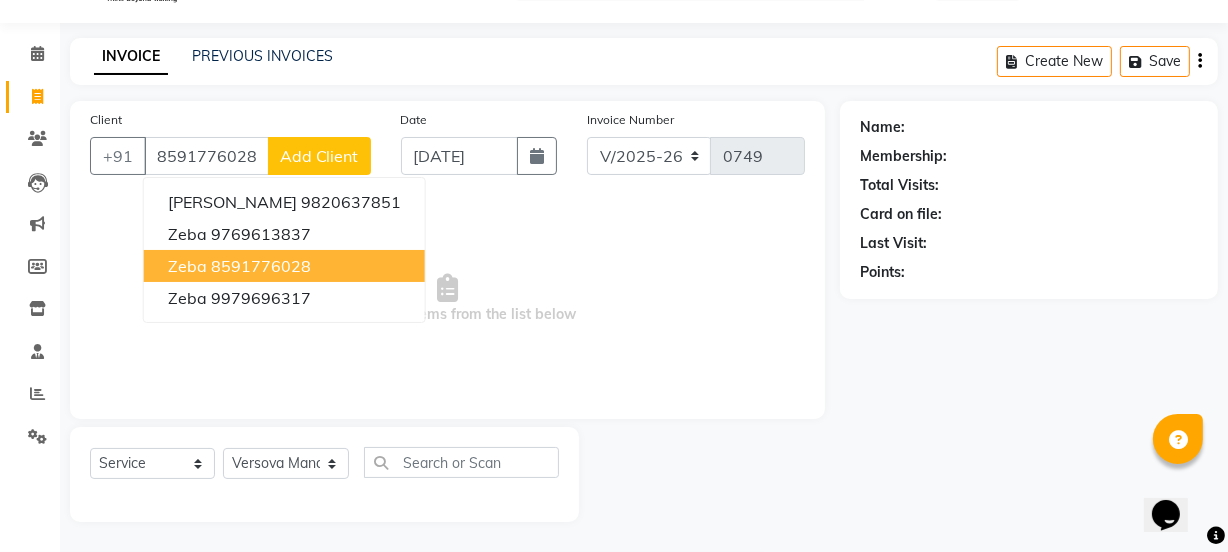 type on "8591776028" 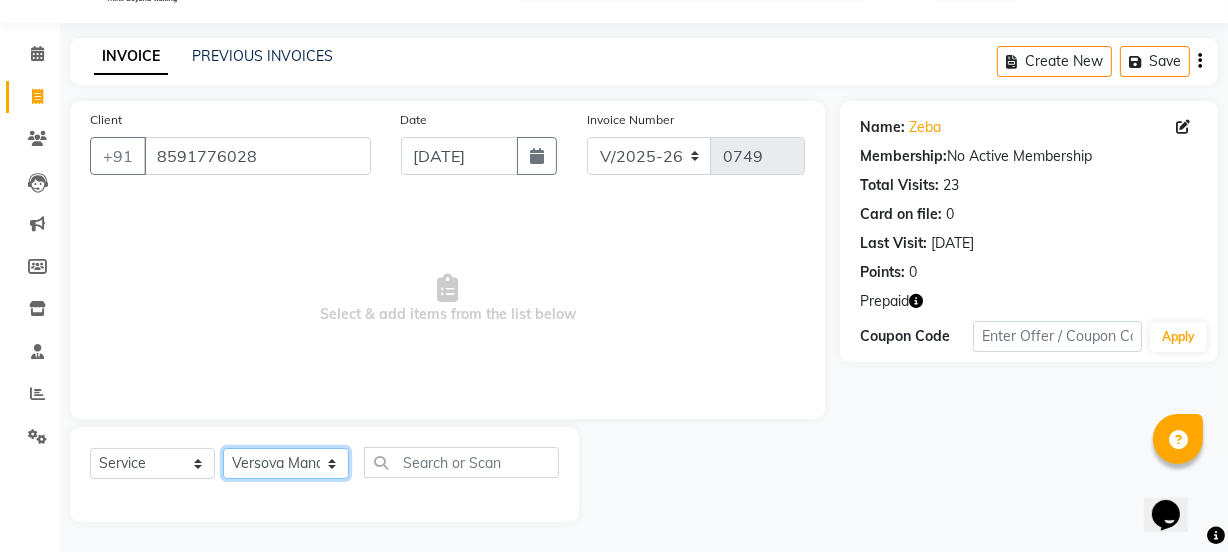 click on "Select Stylist ADMIN [PERSON_NAME]  [PERSON_NAME] [PERSON_NAME]  [PERSON_NAME] [PERSON_NAME] [PERSON_NAME] [PERSON_NAME]  [PERSON_NAME]  [PERSON_NAME]  Sheetal  SIDDHI Sunny  teju  Versova Manager [PERSON_NAME] [PERSON_NAME]" 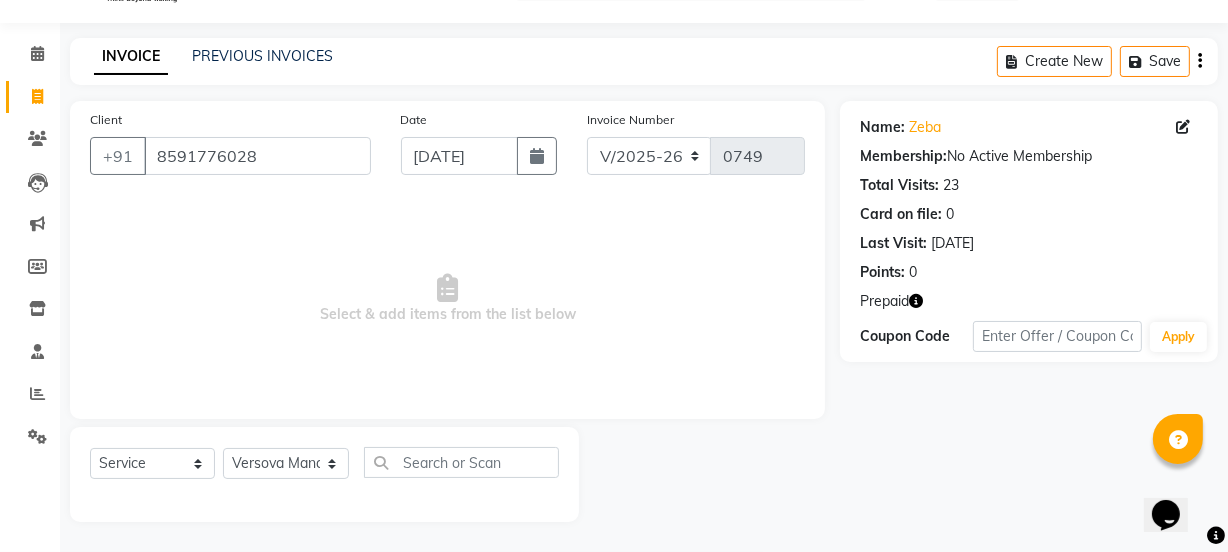click 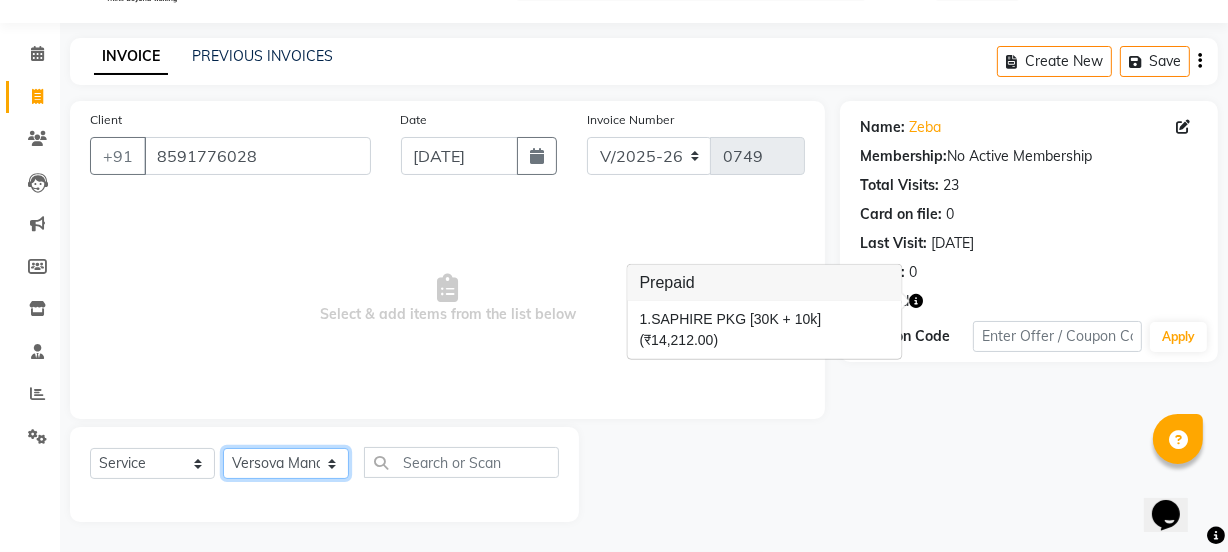 click on "Select Stylist ADMIN [PERSON_NAME]  [PERSON_NAME] [PERSON_NAME]  [PERSON_NAME] [PERSON_NAME] [PERSON_NAME] [PERSON_NAME]  [PERSON_NAME]  [PERSON_NAME]  Sheetal  SIDDHI Sunny  teju  Versova Manager [PERSON_NAME] [PERSON_NAME]" 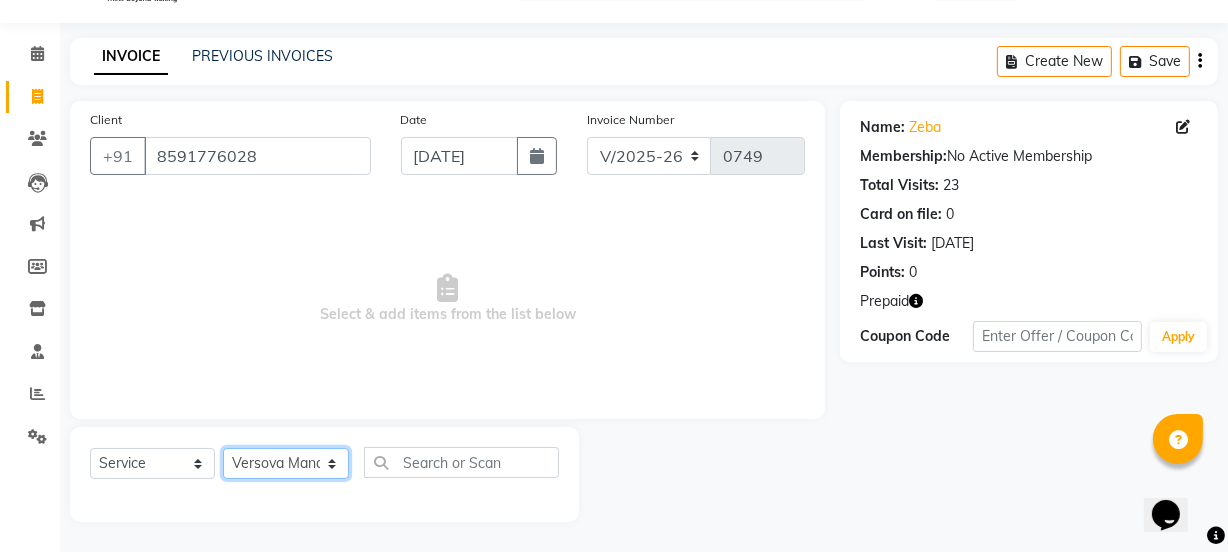 select on "54579" 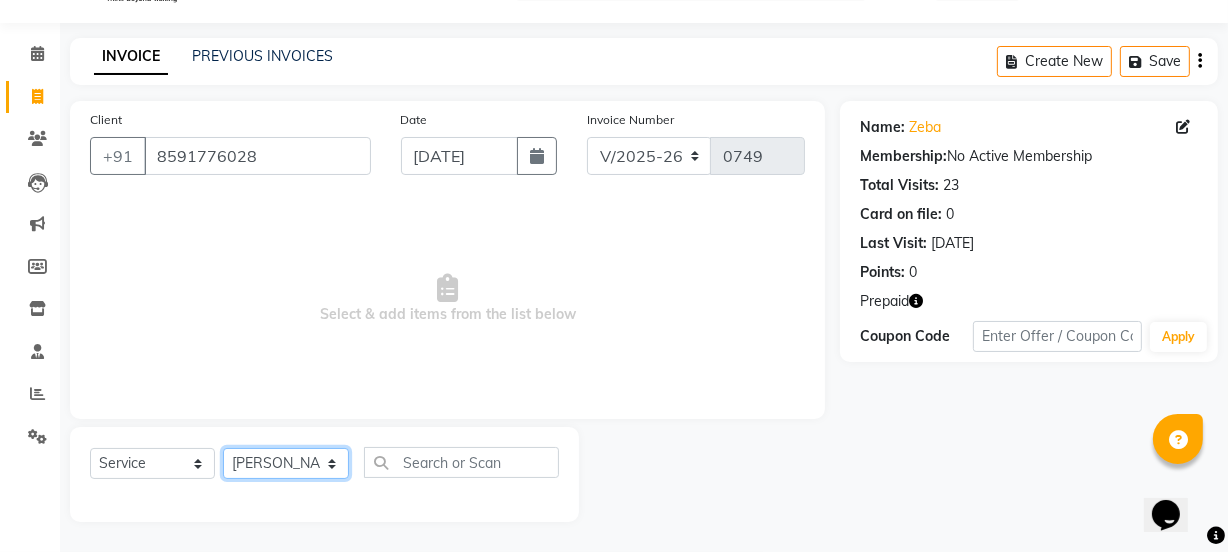 click on "Select Stylist ADMIN [PERSON_NAME]  [PERSON_NAME] [PERSON_NAME]  [PERSON_NAME] [PERSON_NAME] [PERSON_NAME] [PERSON_NAME]  [PERSON_NAME]  [PERSON_NAME]  Sheetal  SIDDHI Sunny  teju  Versova Manager [PERSON_NAME] [PERSON_NAME]" 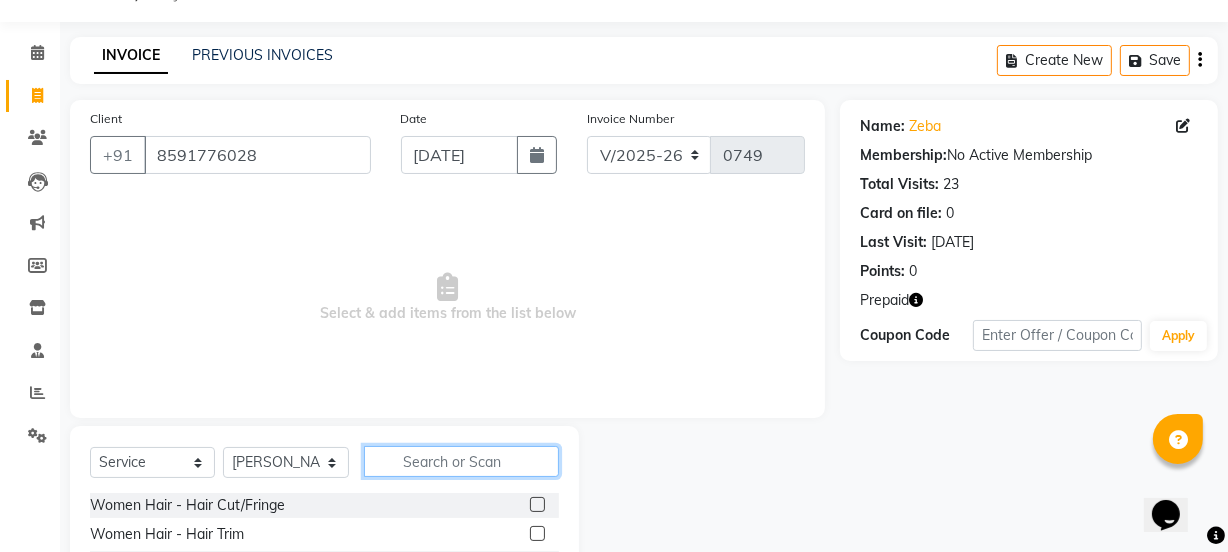 click 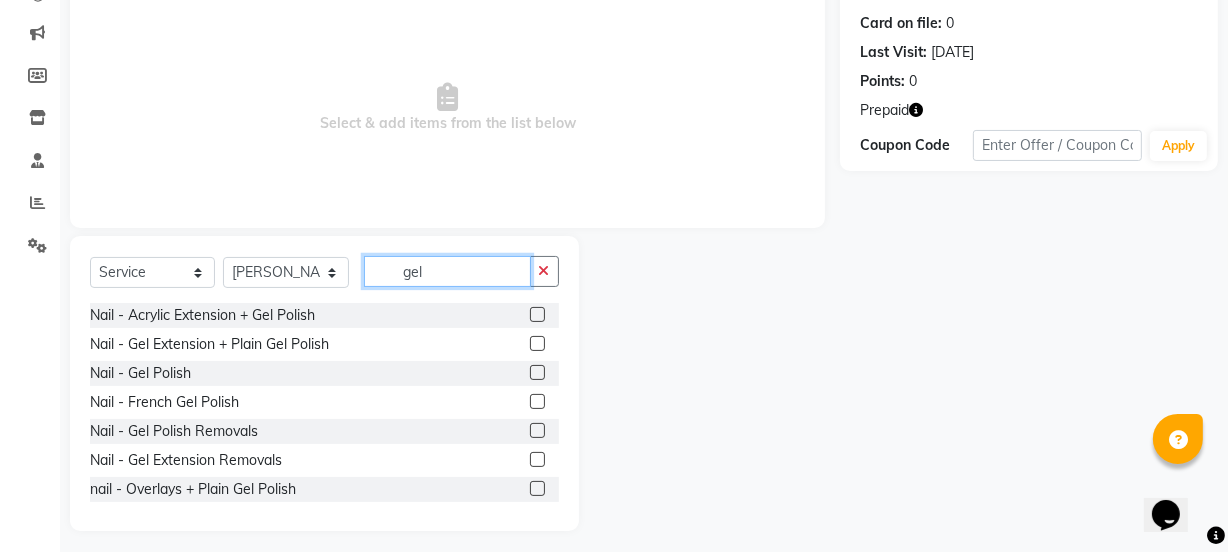 scroll, scrollTop: 250, scrollLeft: 0, axis: vertical 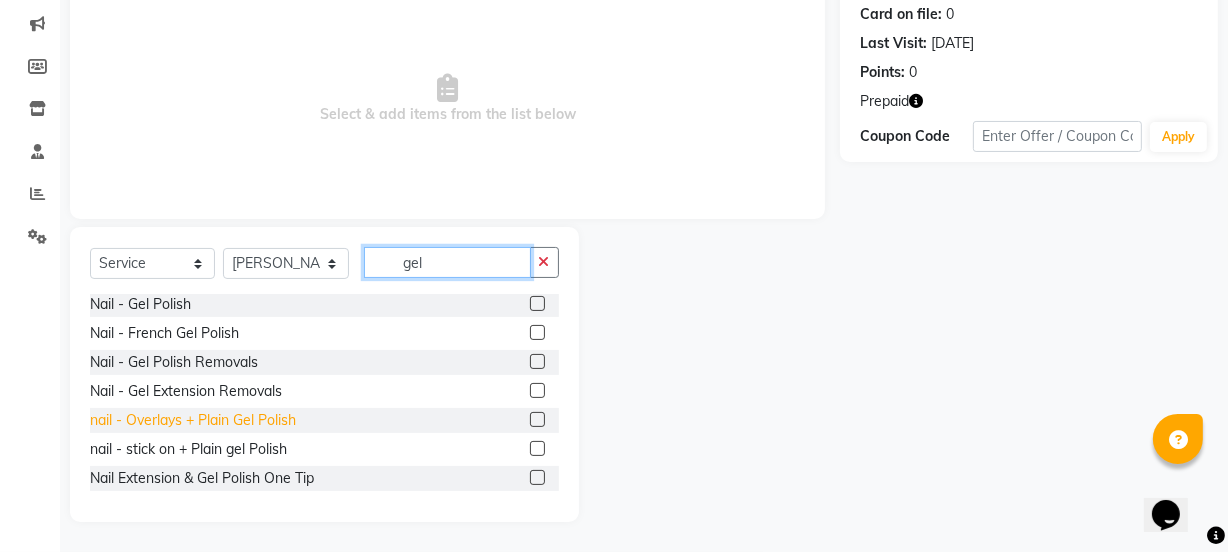 type on "gel" 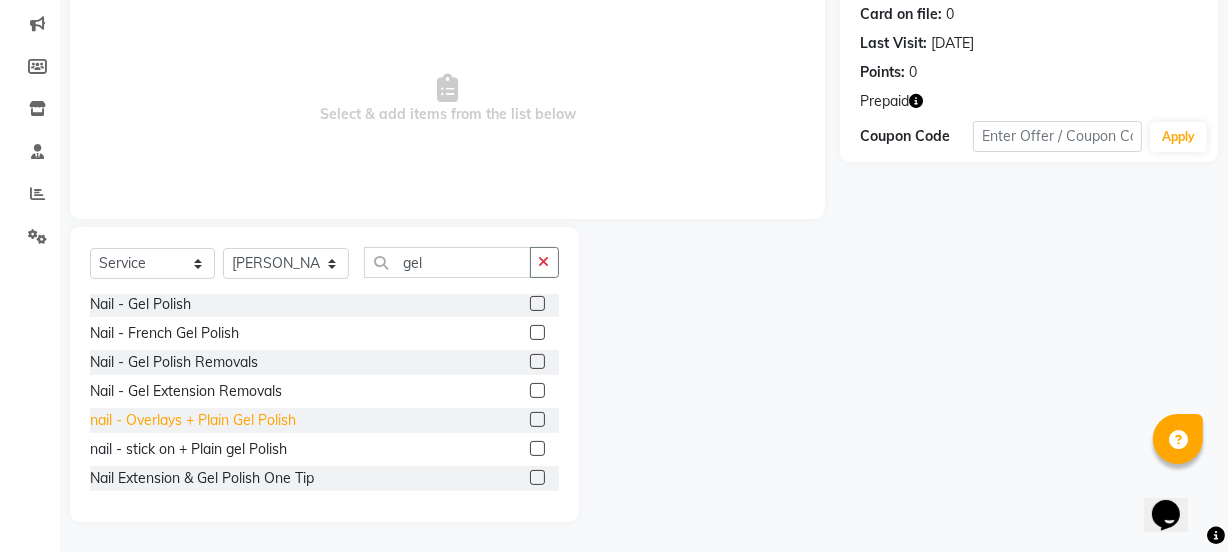 click on "nail - Overlays + Plain Gel Polish" 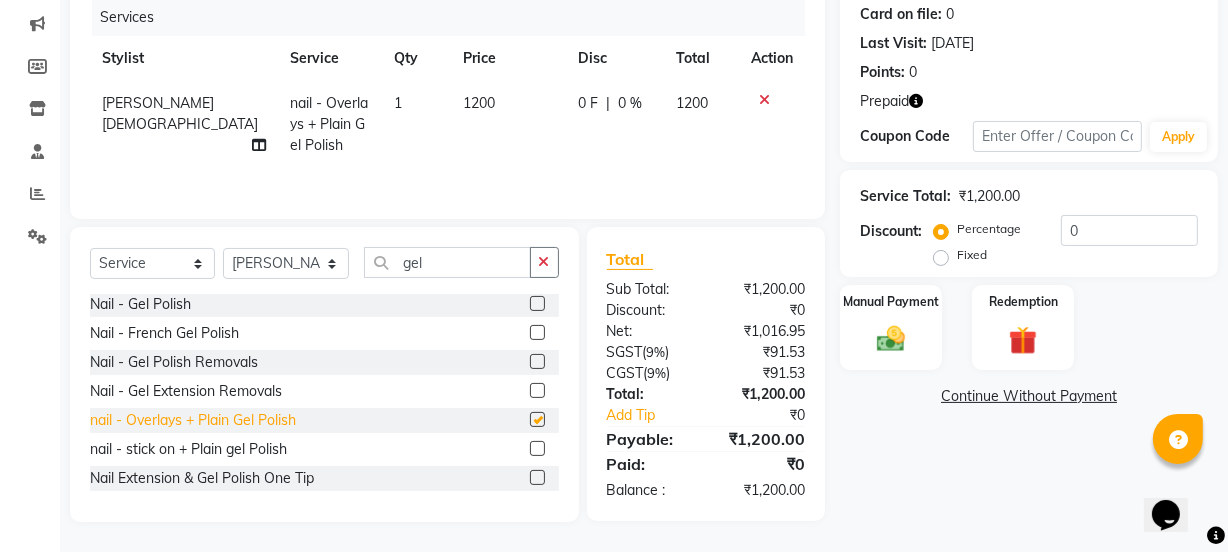 checkbox on "false" 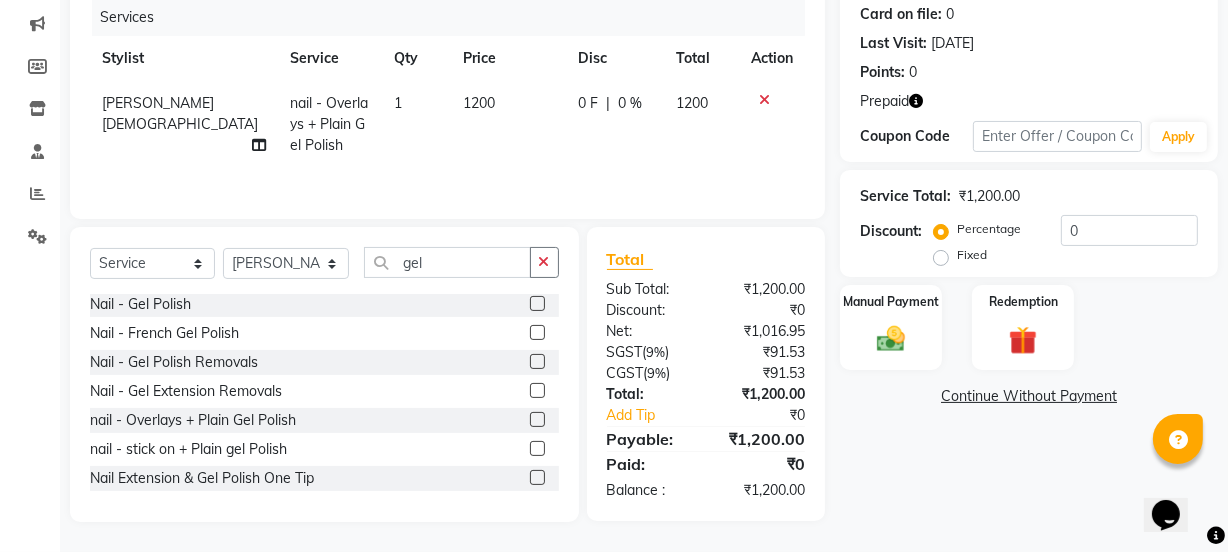 click on "1200" 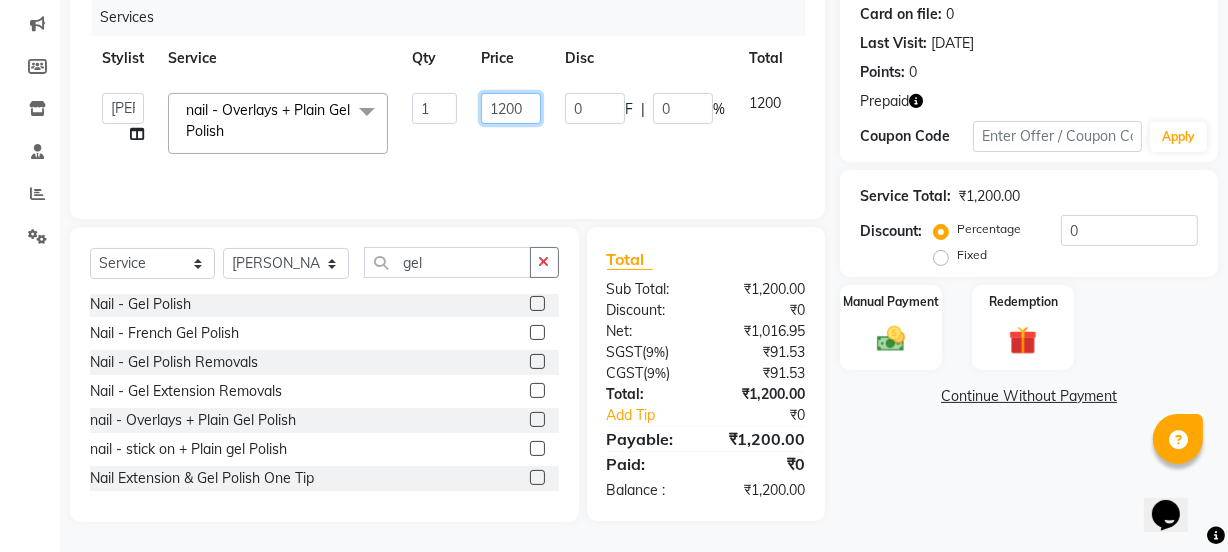 click on "1200" 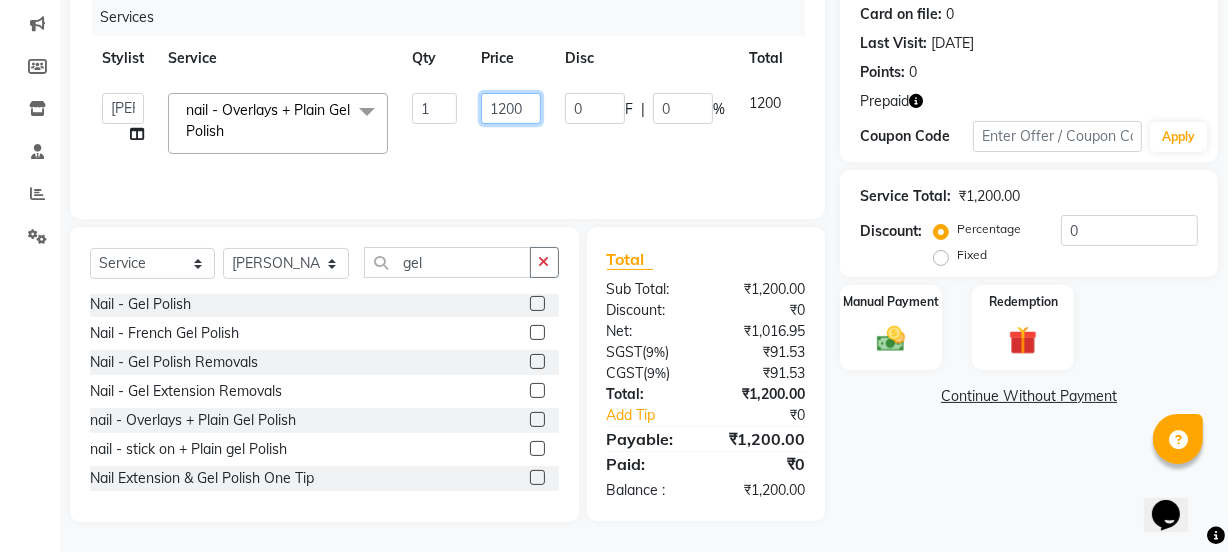 click on "1200" 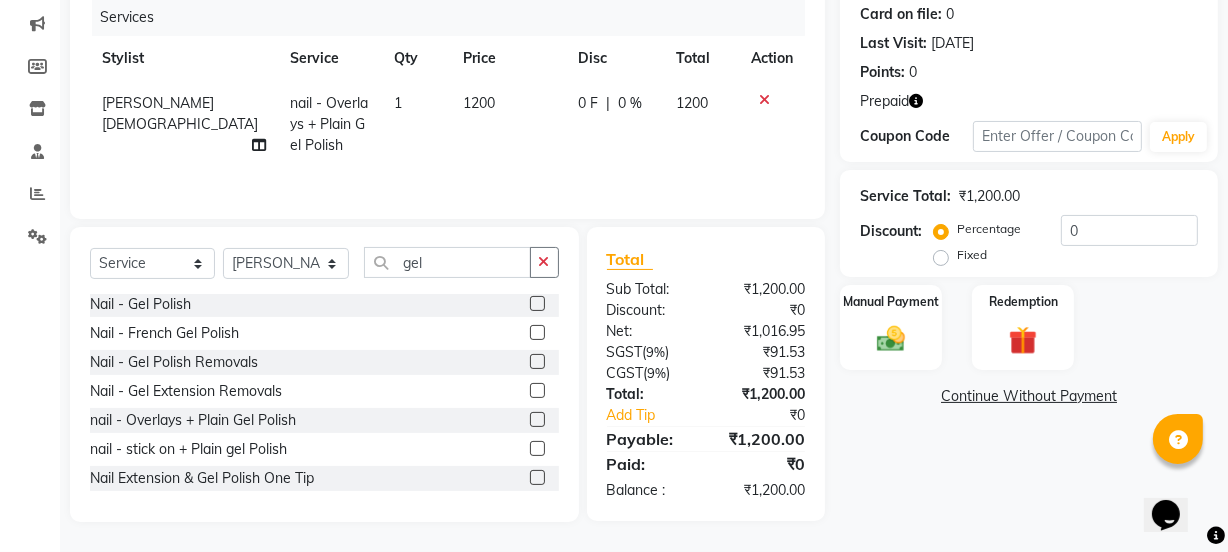 click on "1200" 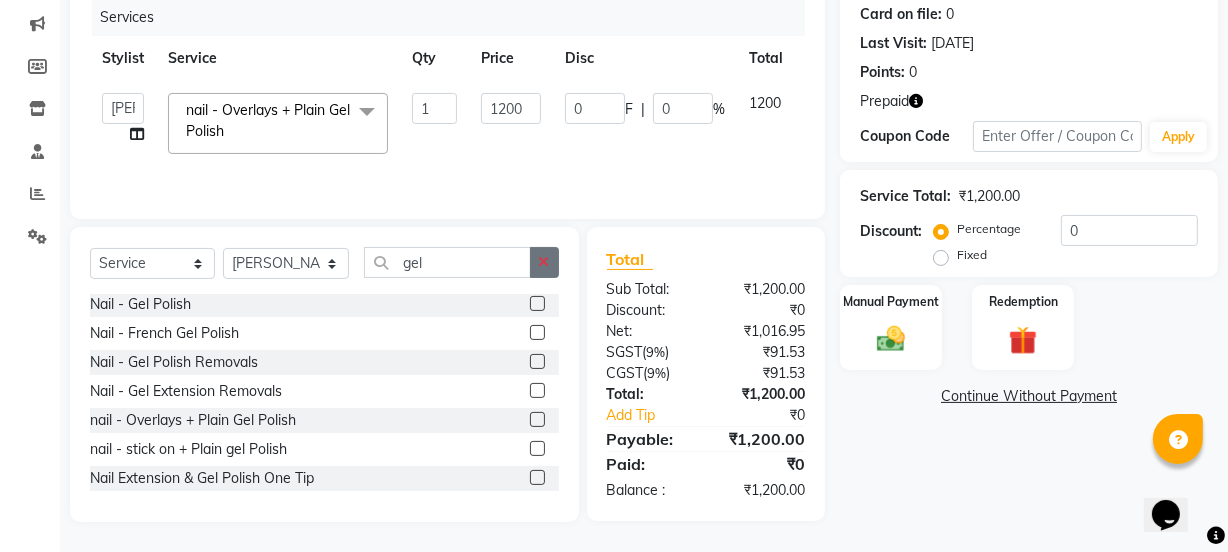click 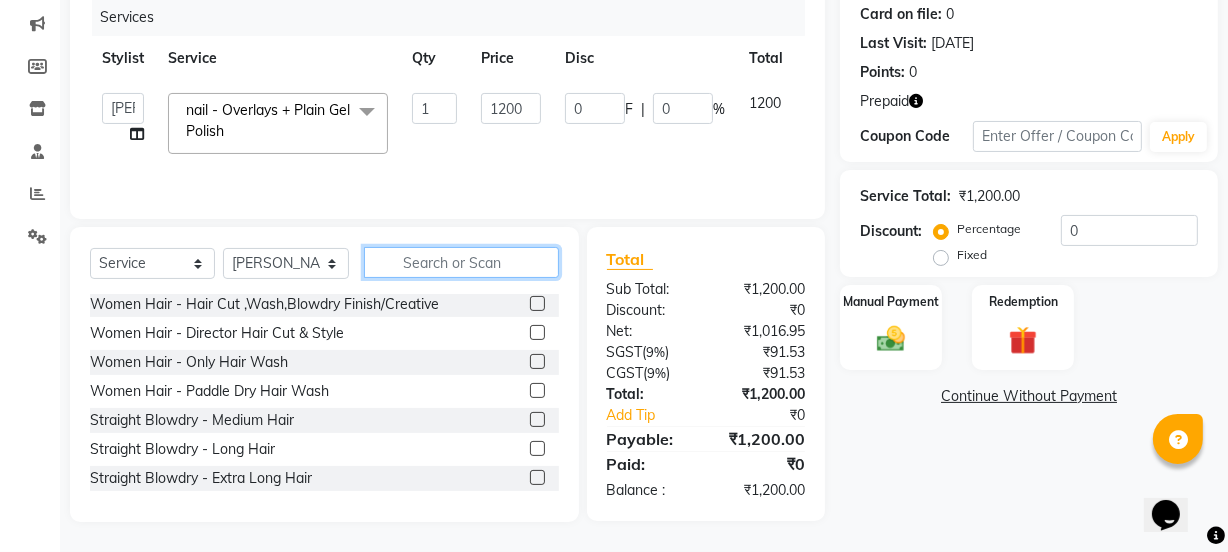 click 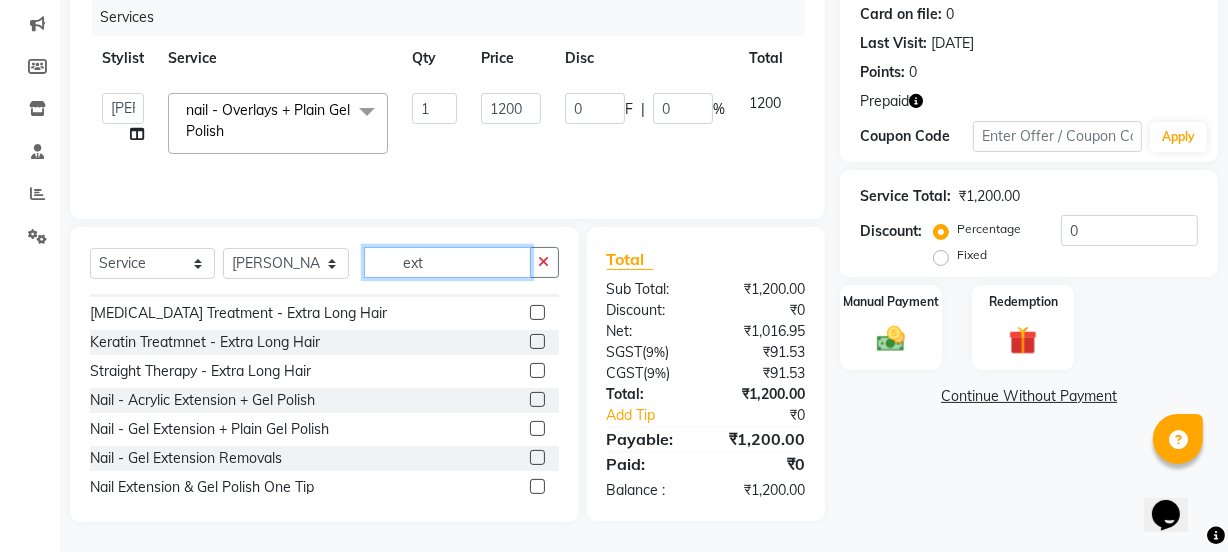 scroll, scrollTop: 205, scrollLeft: 0, axis: vertical 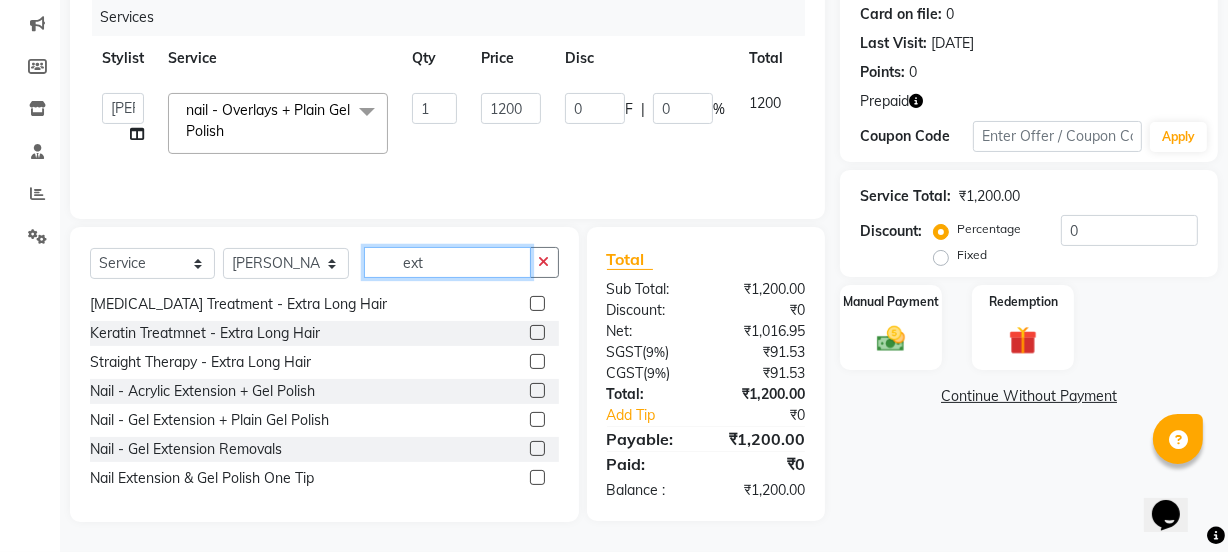 type on "ext" 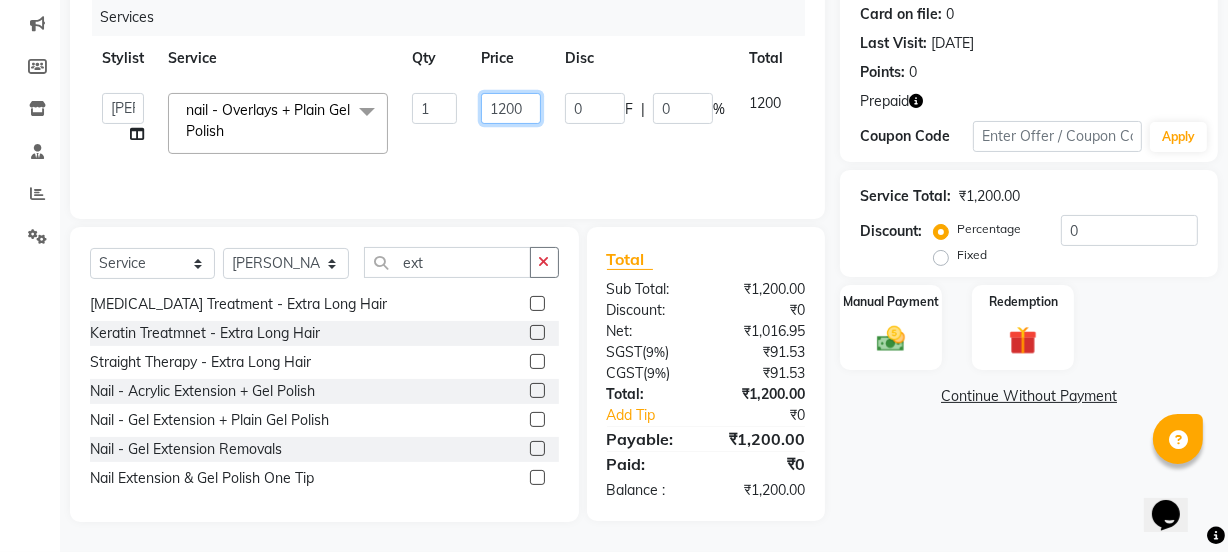 click on "1200" 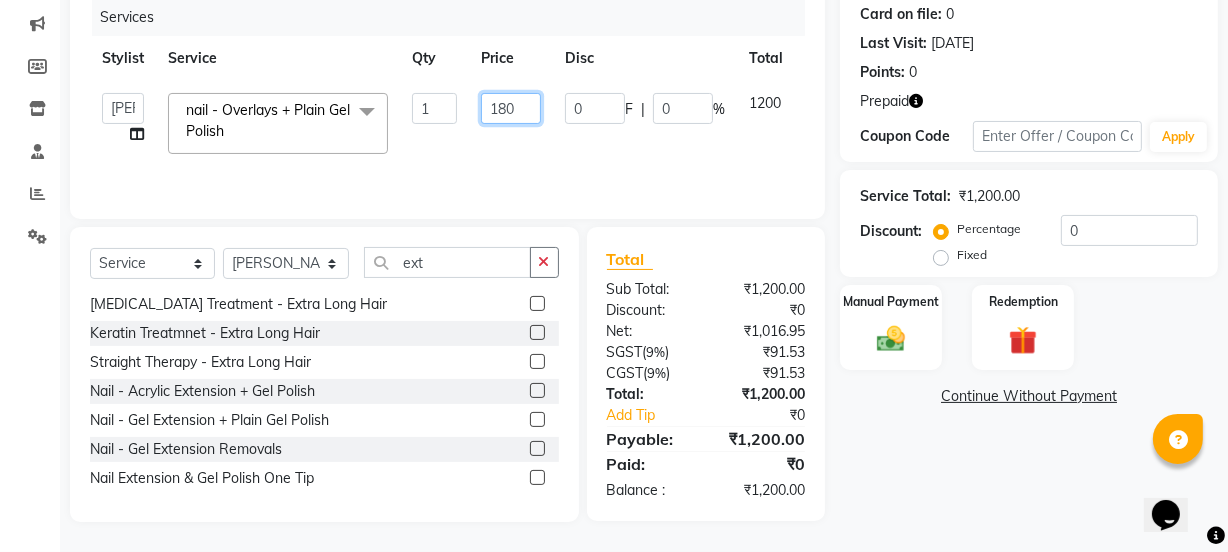 type on "1800" 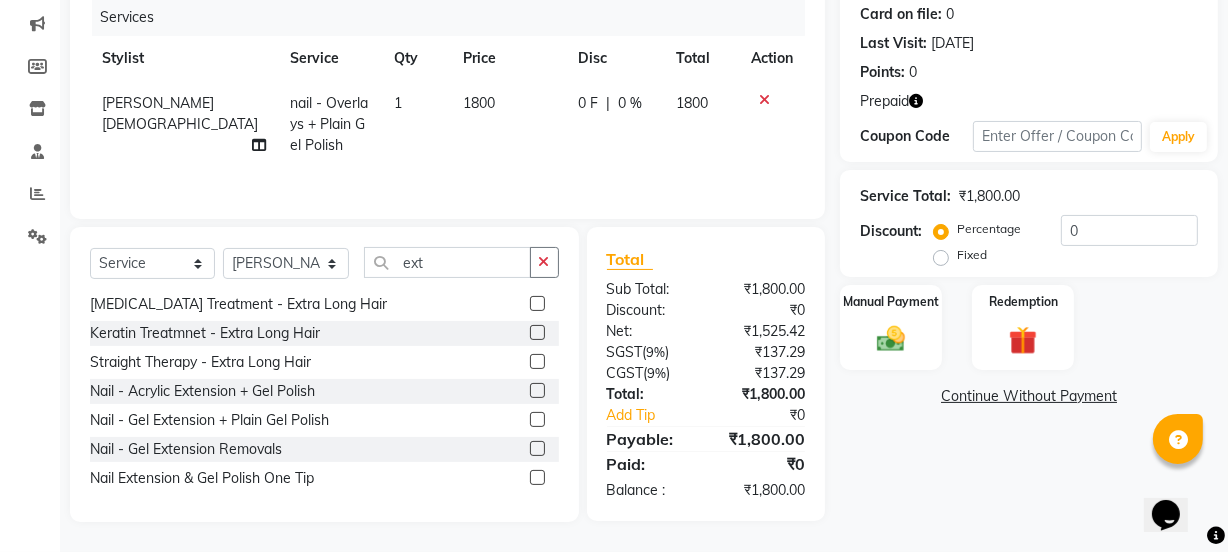 click on "1800" 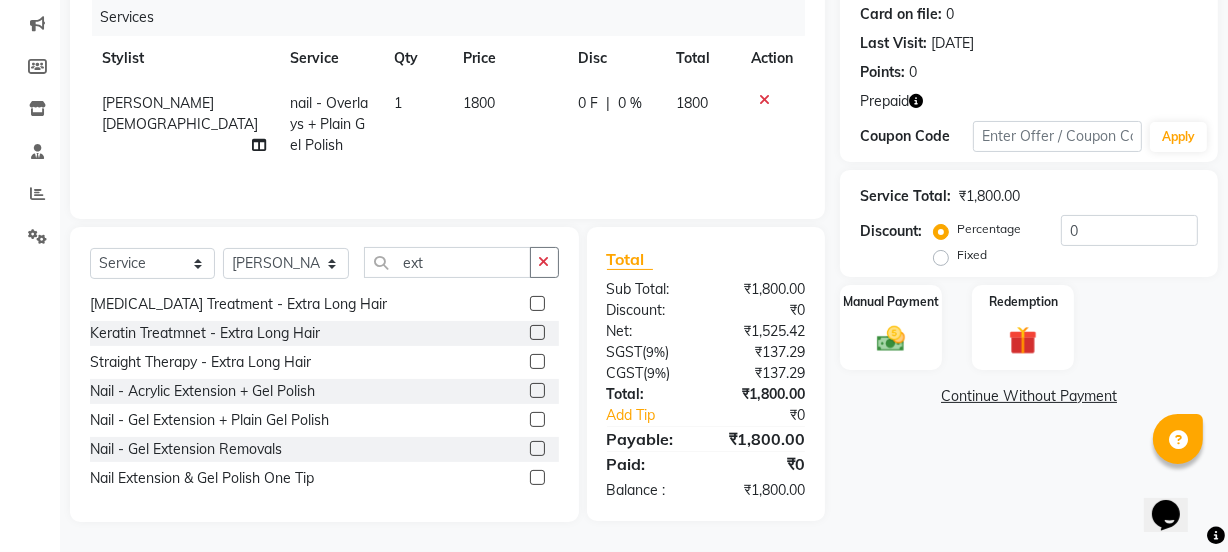 select on "54579" 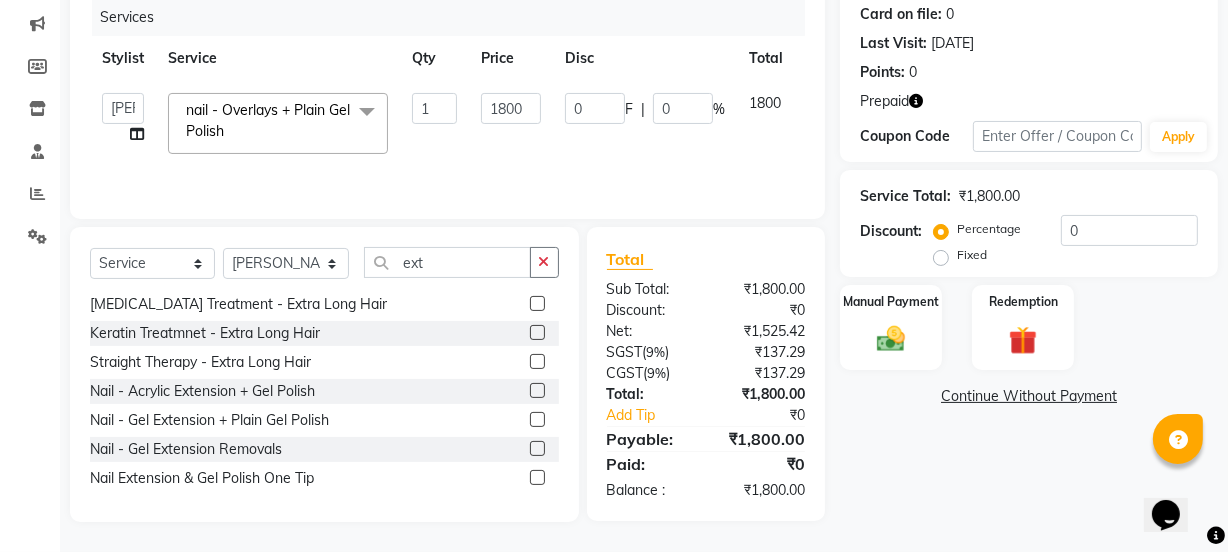 click 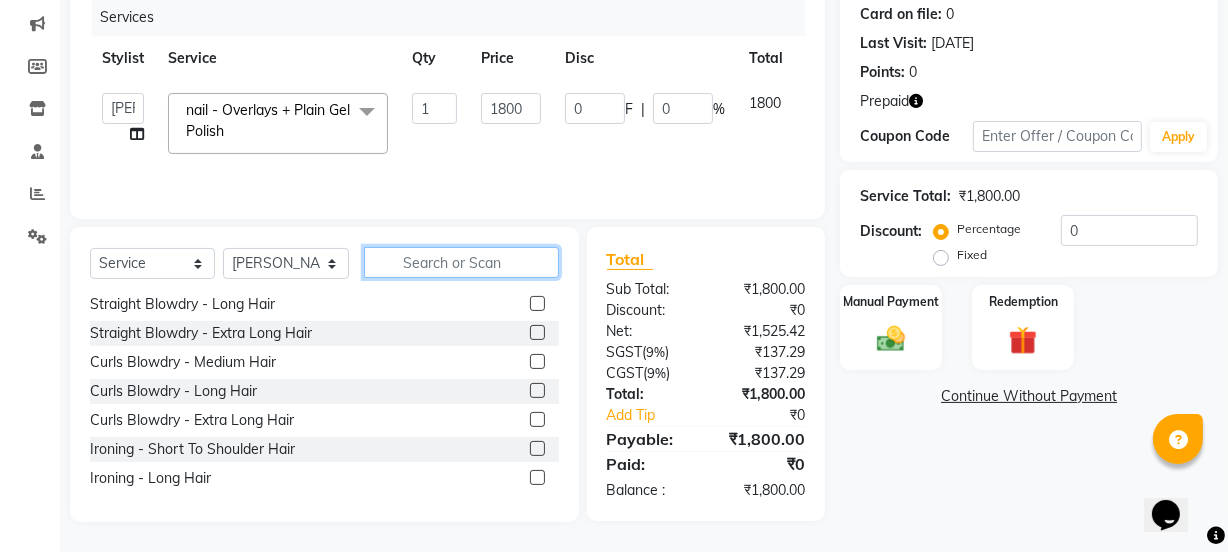 scroll, scrollTop: 1250, scrollLeft: 0, axis: vertical 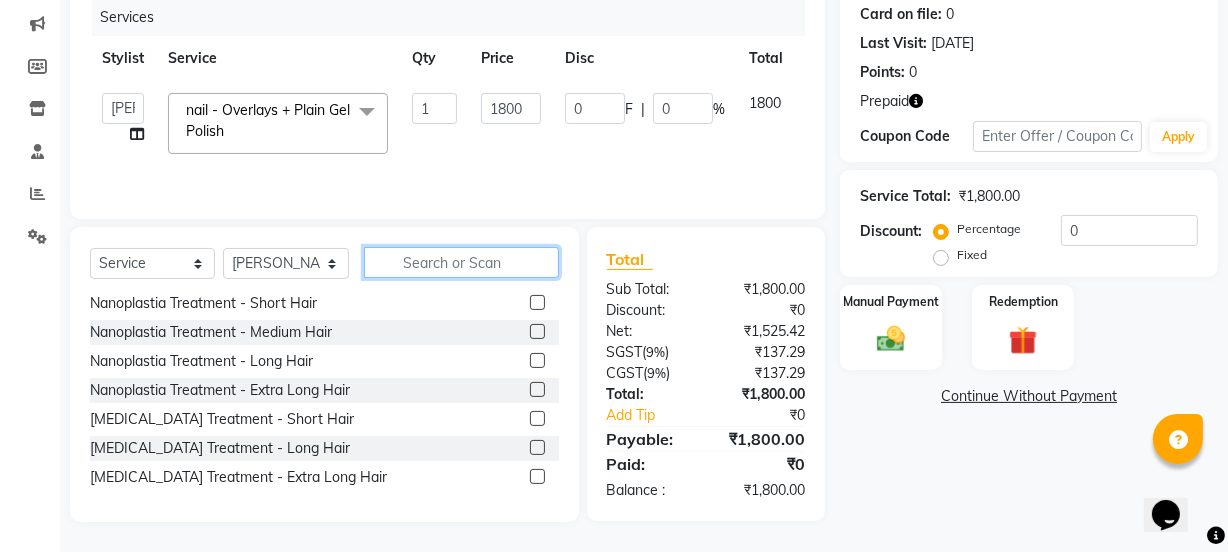click 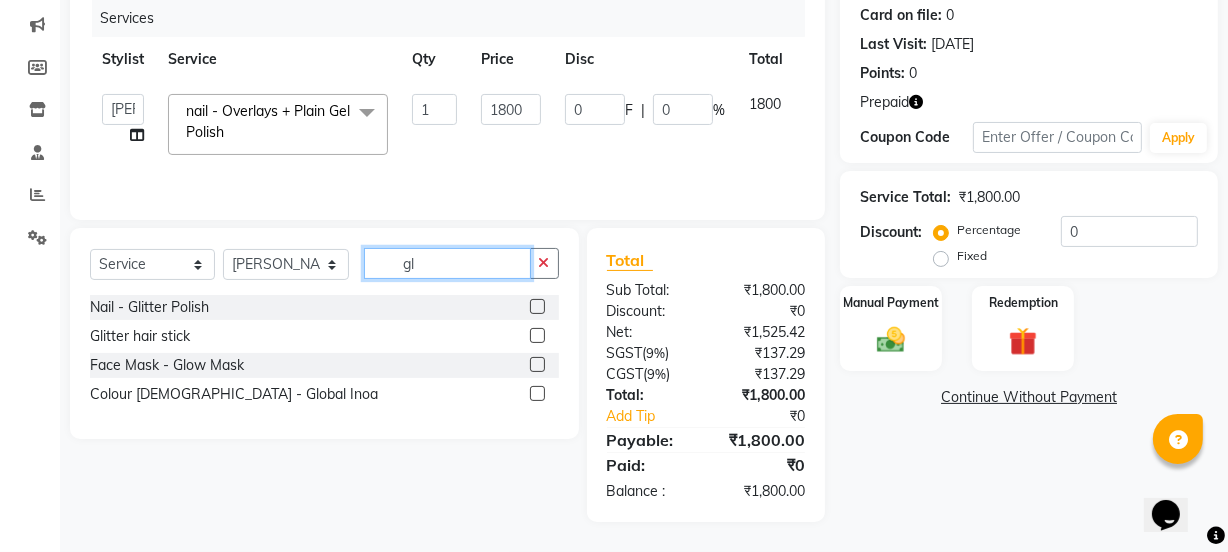 scroll, scrollTop: 0, scrollLeft: 0, axis: both 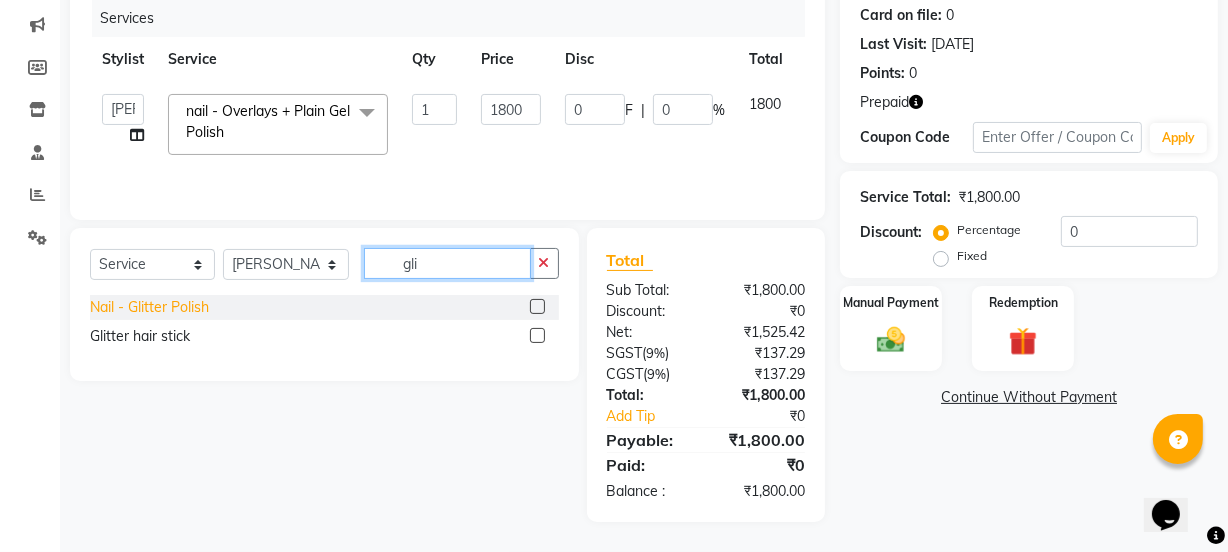 type on "gli" 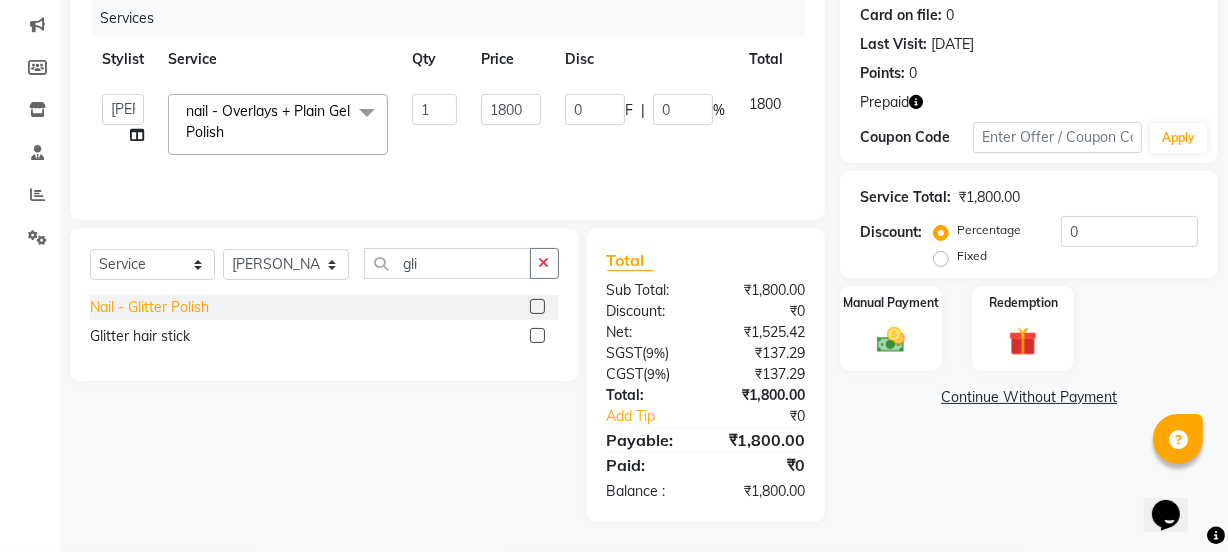 click on "Nail - Glitter Polish" 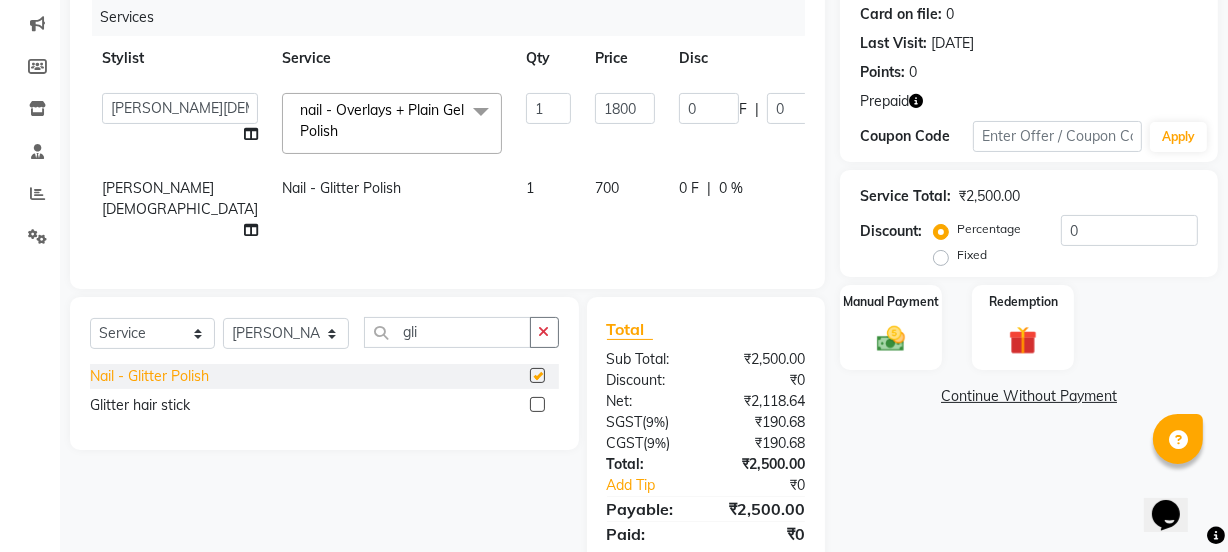 checkbox on "false" 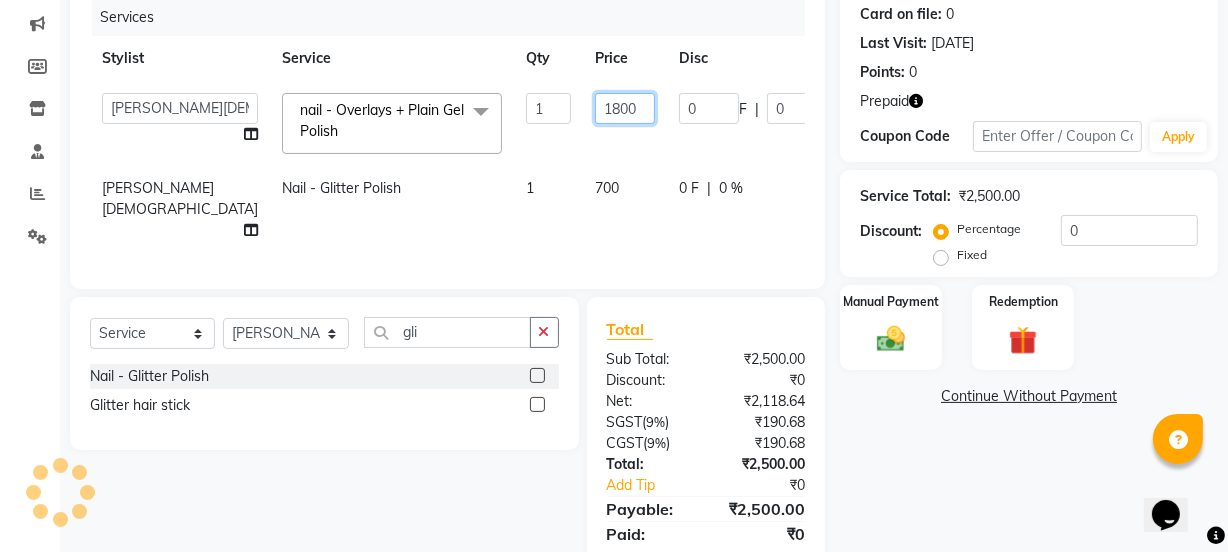 click on "1800" 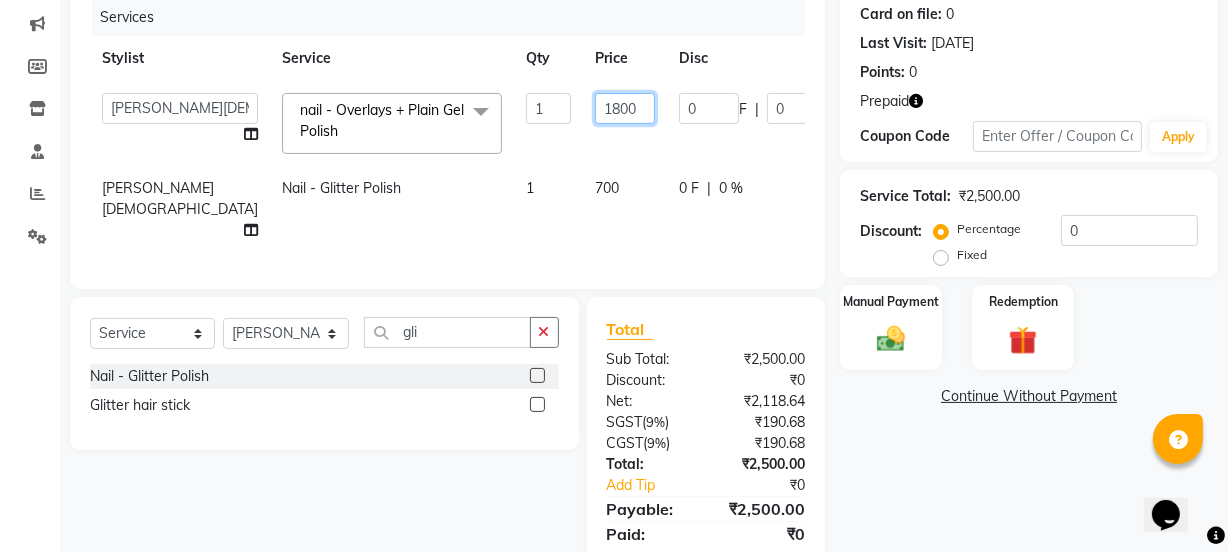 drag, startPoint x: 545, startPoint y: 110, endPoint x: 499, endPoint y: 95, distance: 48.38388 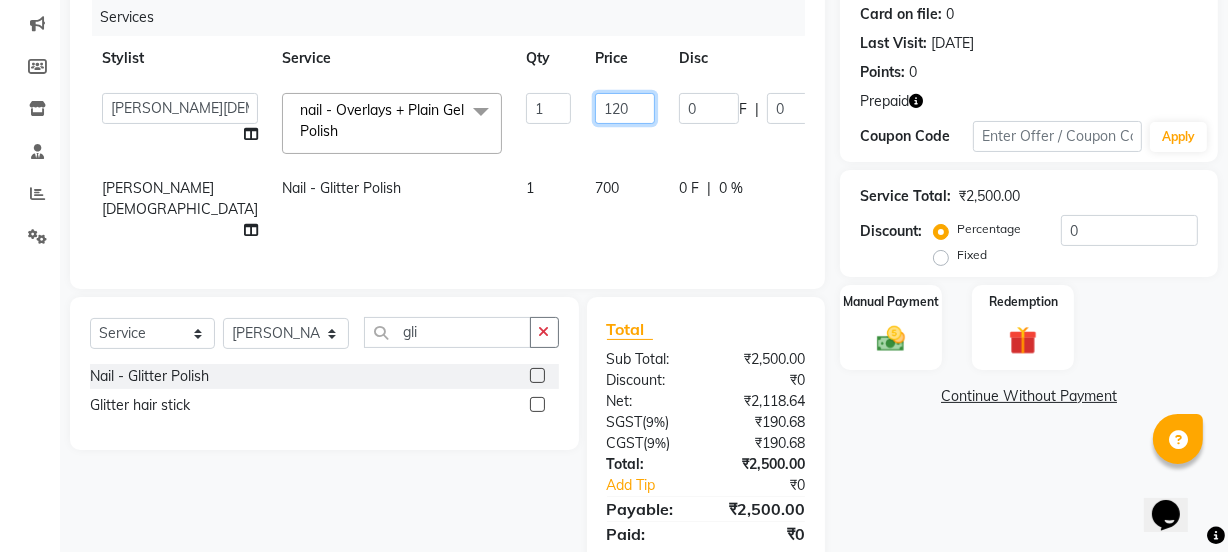 type on "1200" 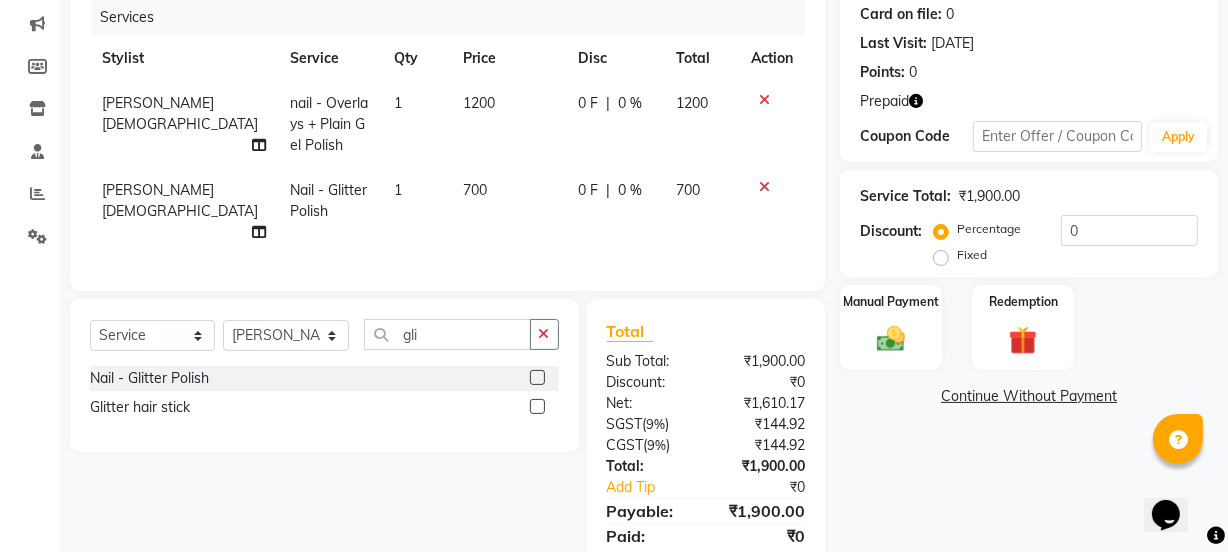click on "700" 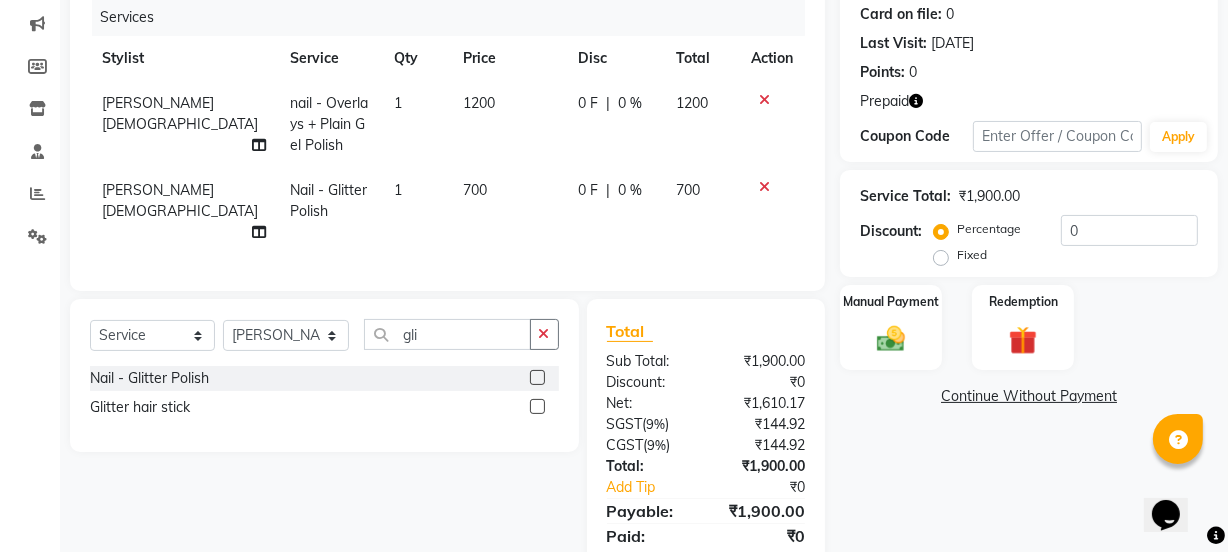 select on "54579" 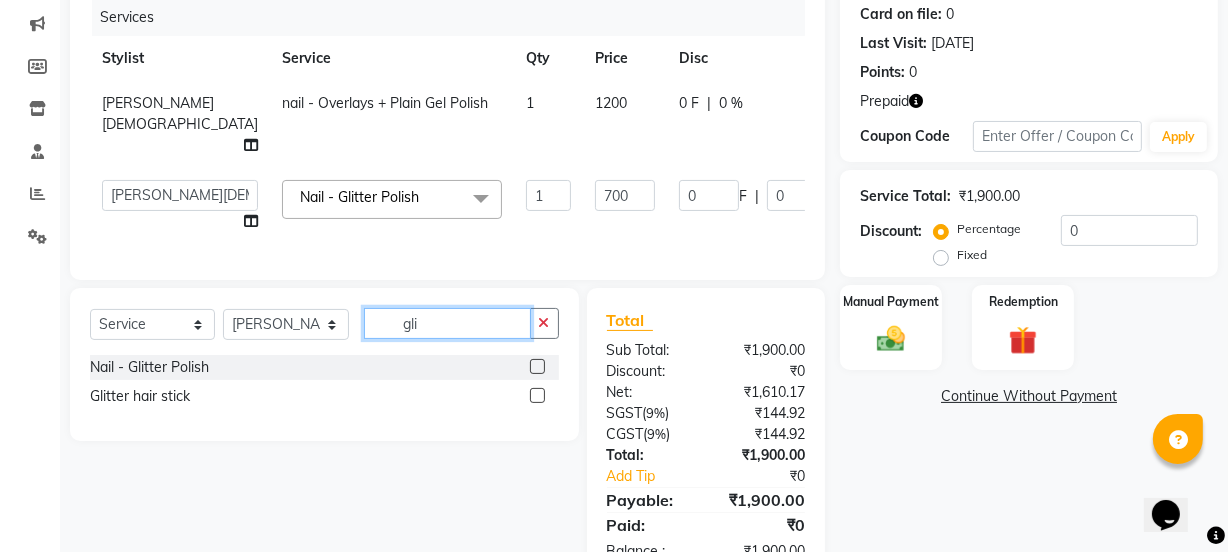 drag, startPoint x: 433, startPoint y: 314, endPoint x: 302, endPoint y: 332, distance: 132.23087 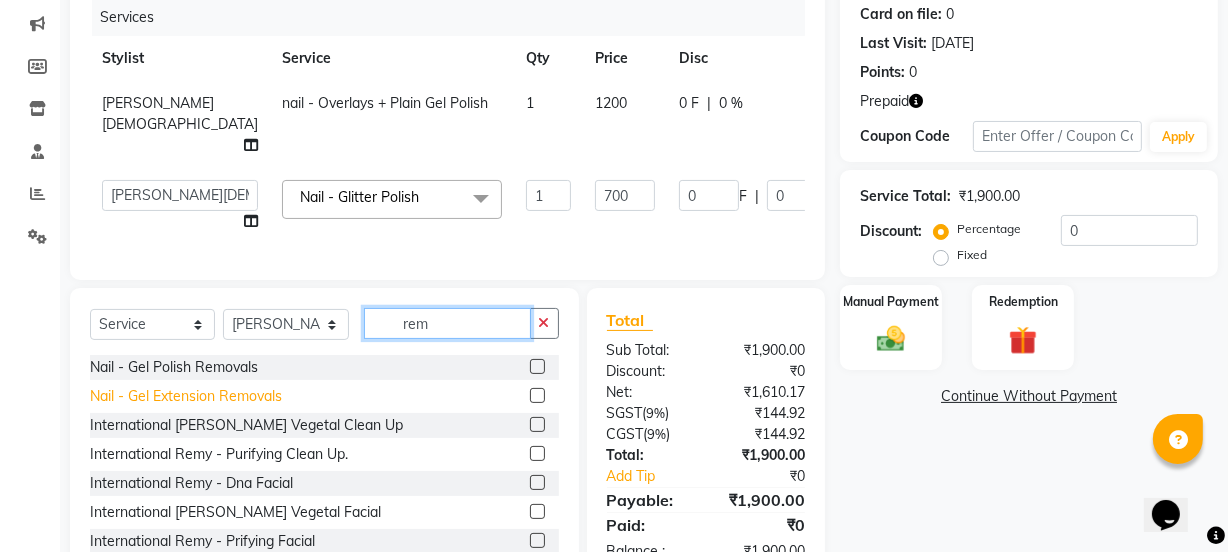 type on "rem" 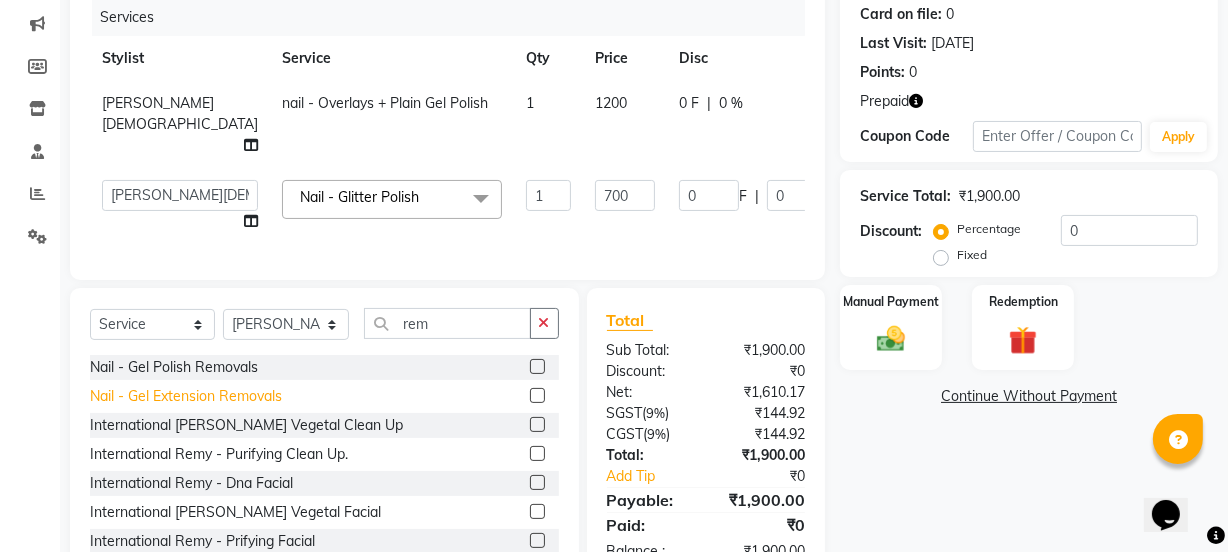 click on "Nail - Gel Extension Removals" 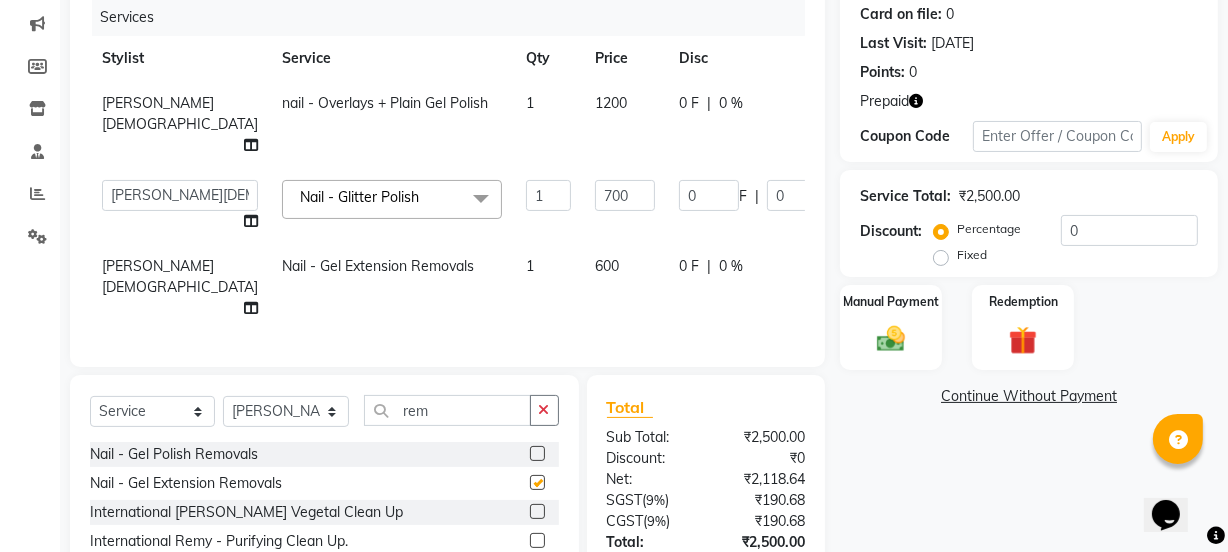 checkbox on "false" 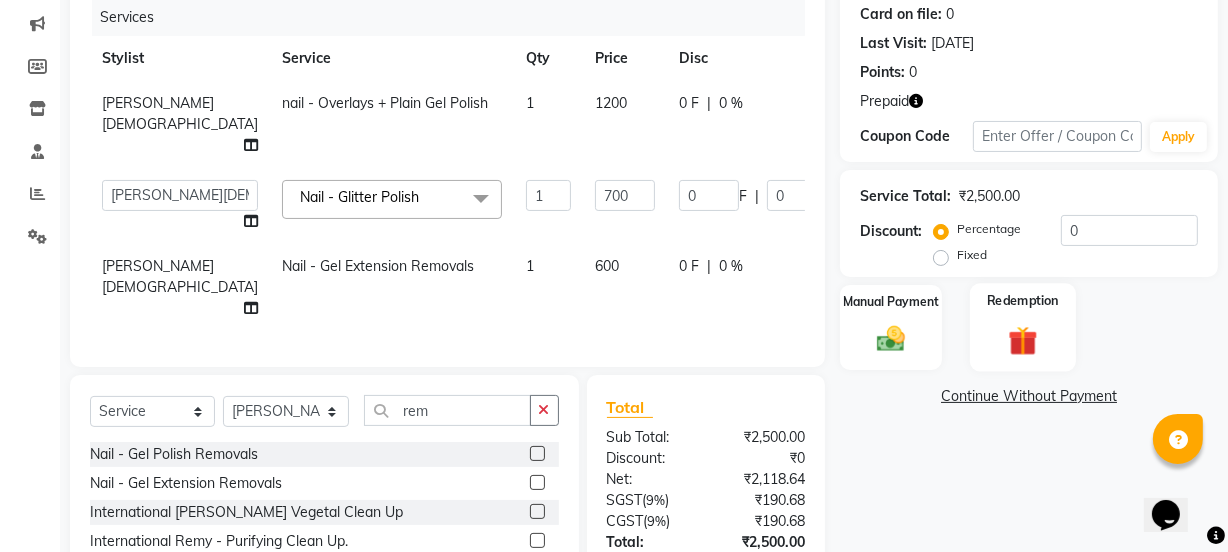 click 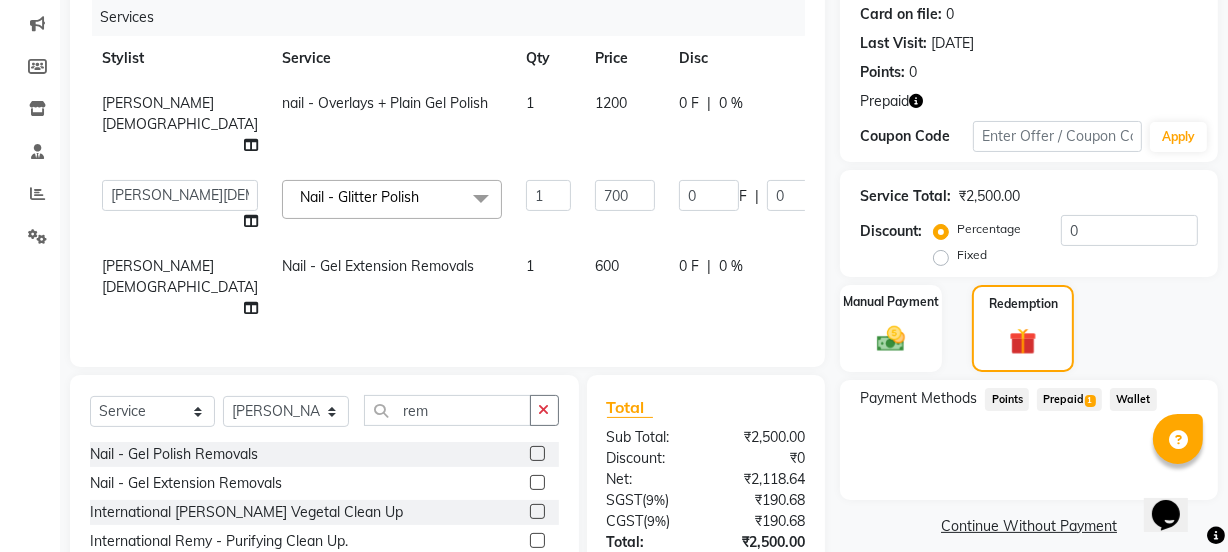 click on "Prepaid  1" 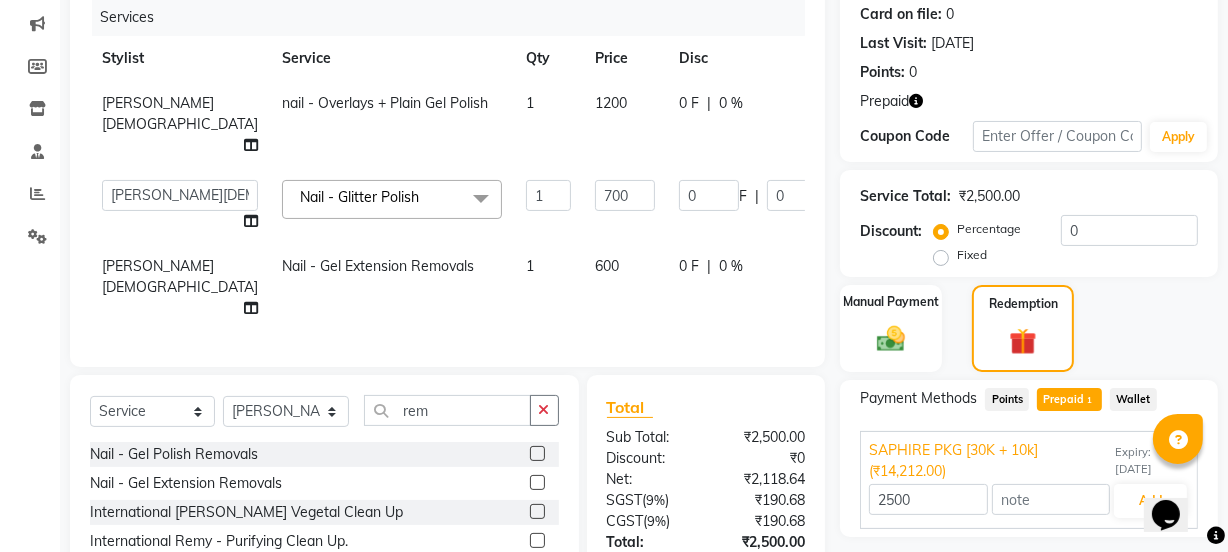 scroll, scrollTop: 369, scrollLeft: 0, axis: vertical 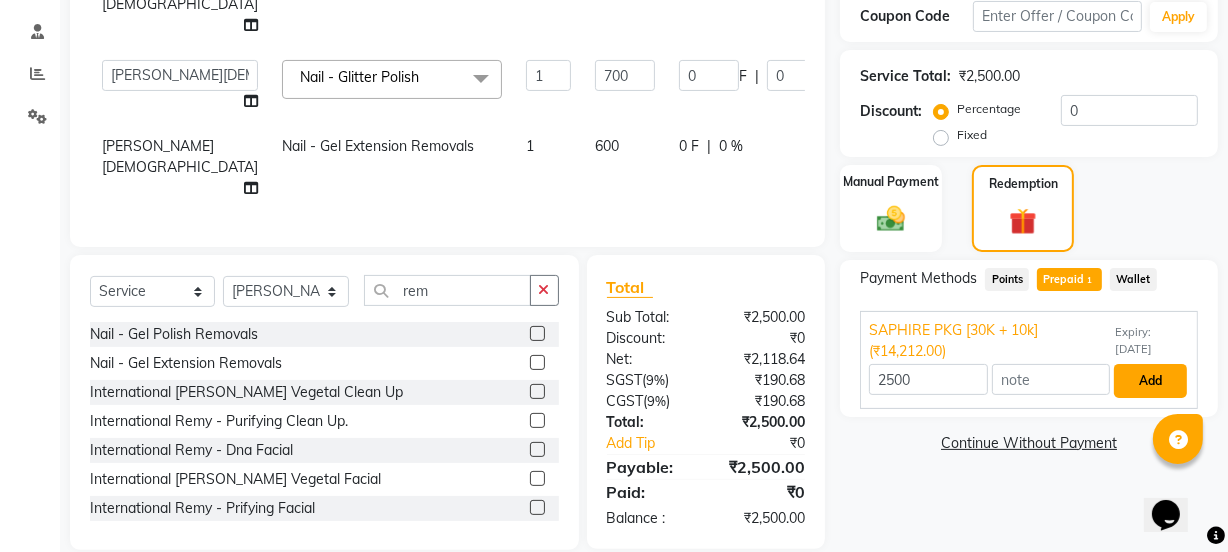 click on "Add" at bounding box center [1150, 381] 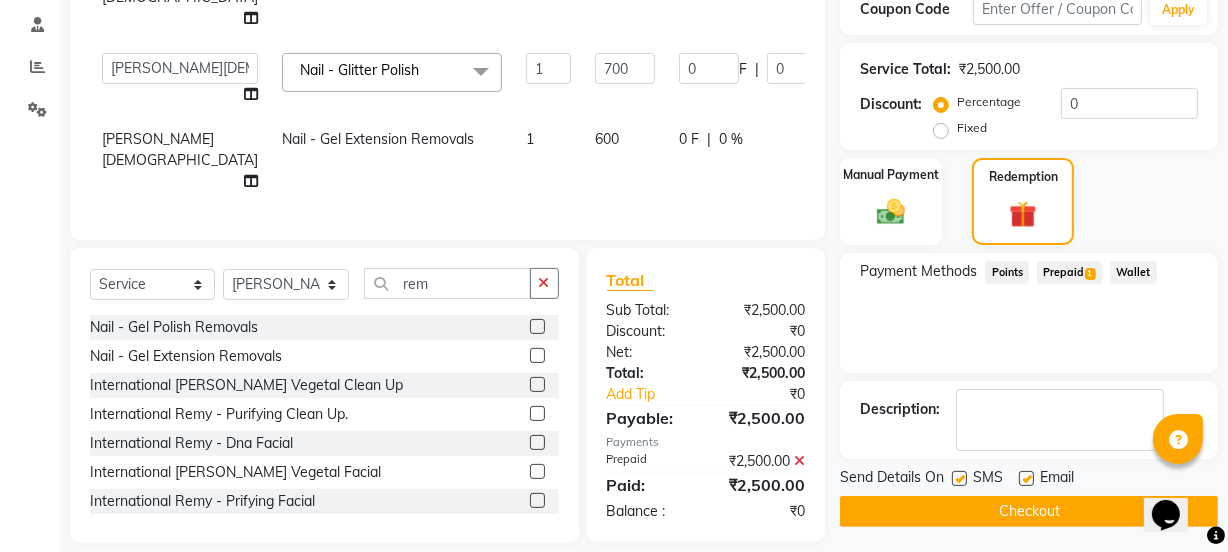 scroll, scrollTop: 380, scrollLeft: 0, axis: vertical 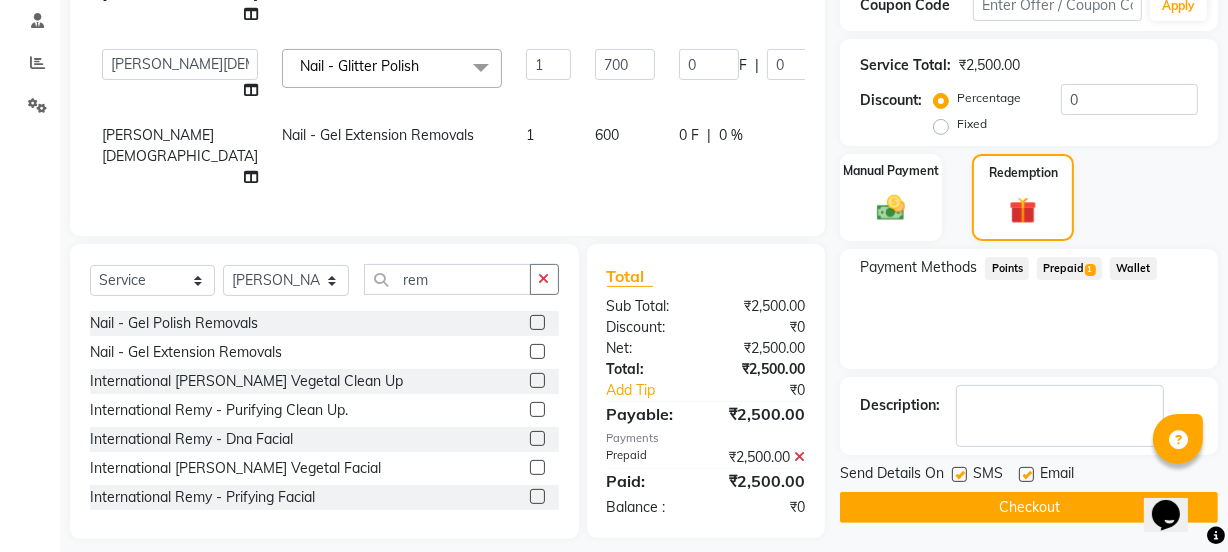 click on "Send Details On SMS Email" 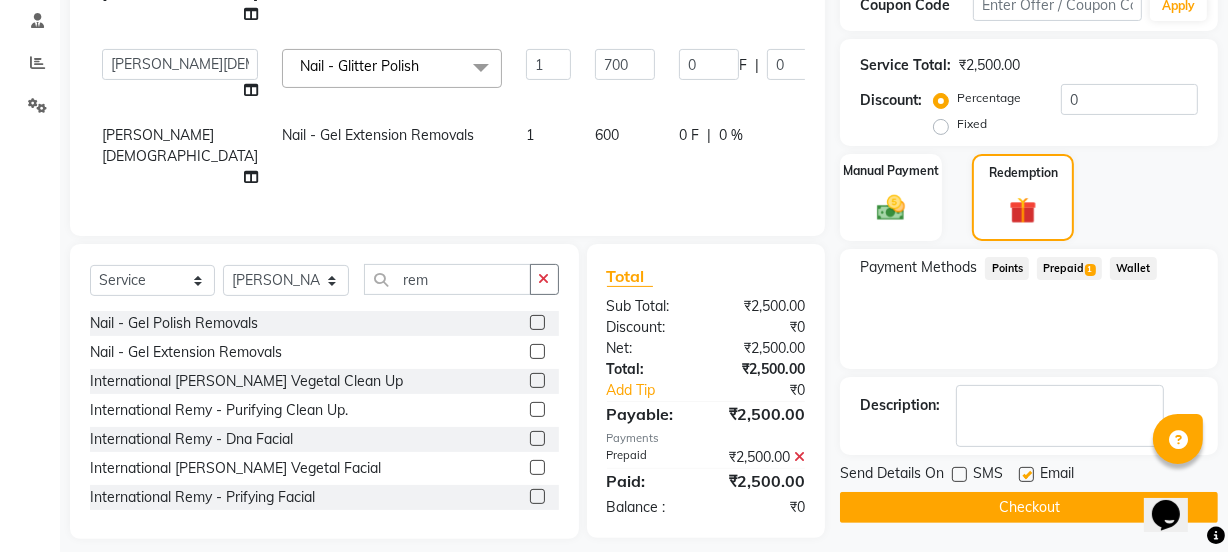 drag, startPoint x: 954, startPoint y: 502, endPoint x: 955, endPoint y: 470, distance: 32.01562 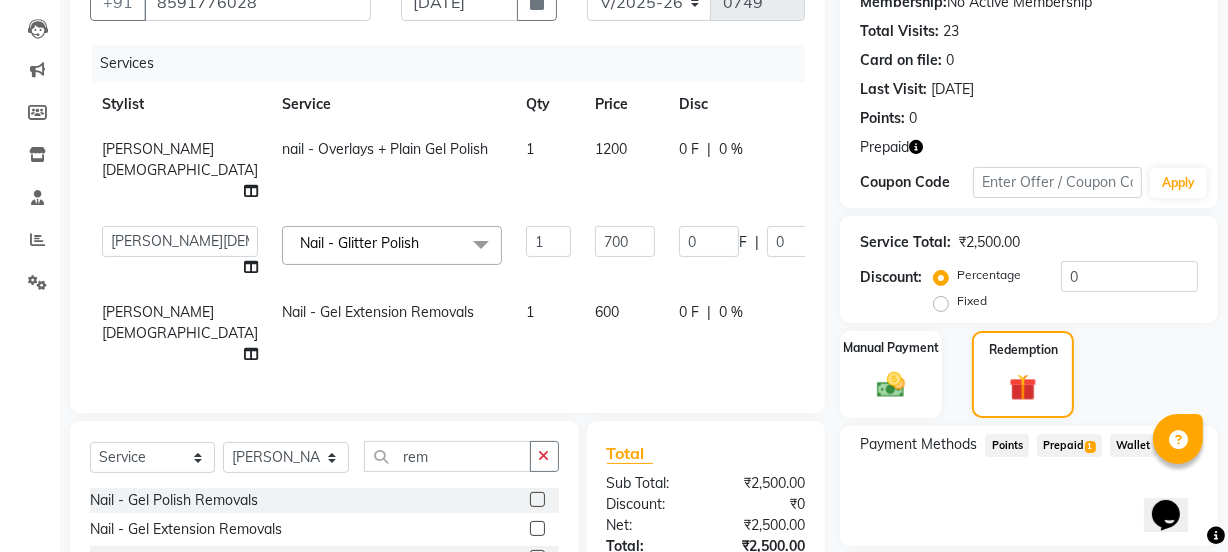 scroll, scrollTop: 198, scrollLeft: 0, axis: vertical 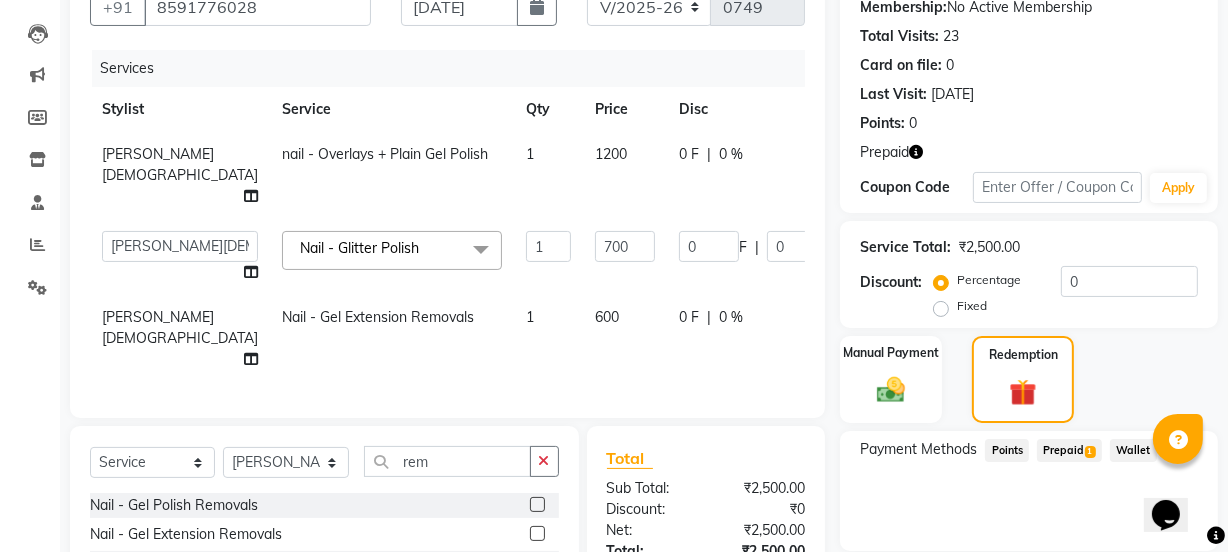 click on "1200" 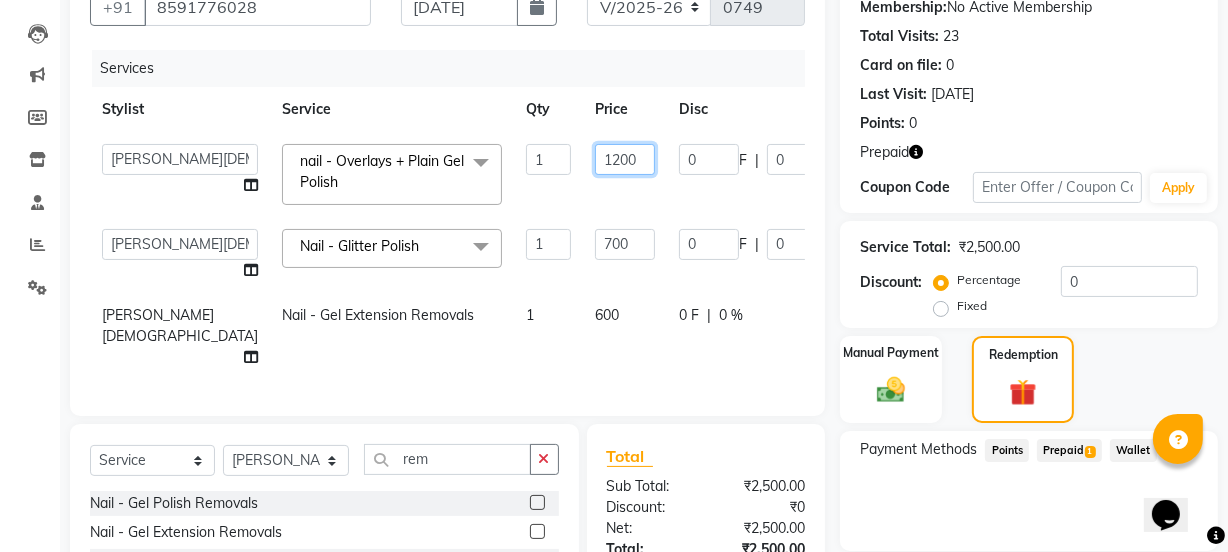 drag, startPoint x: 546, startPoint y: 151, endPoint x: 504, endPoint y: 162, distance: 43.416588 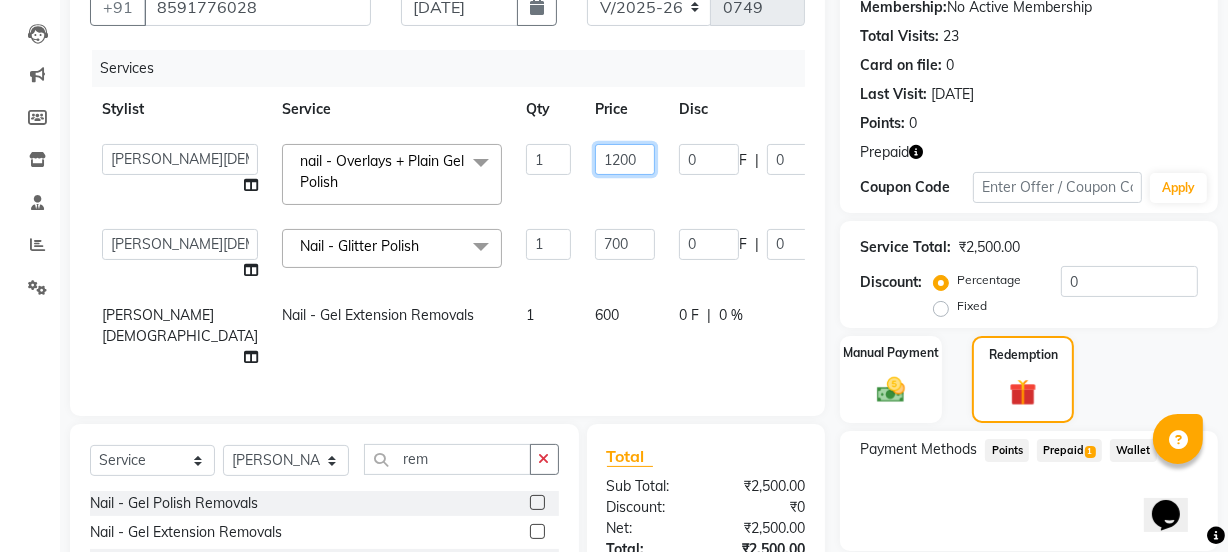 click on "1200" 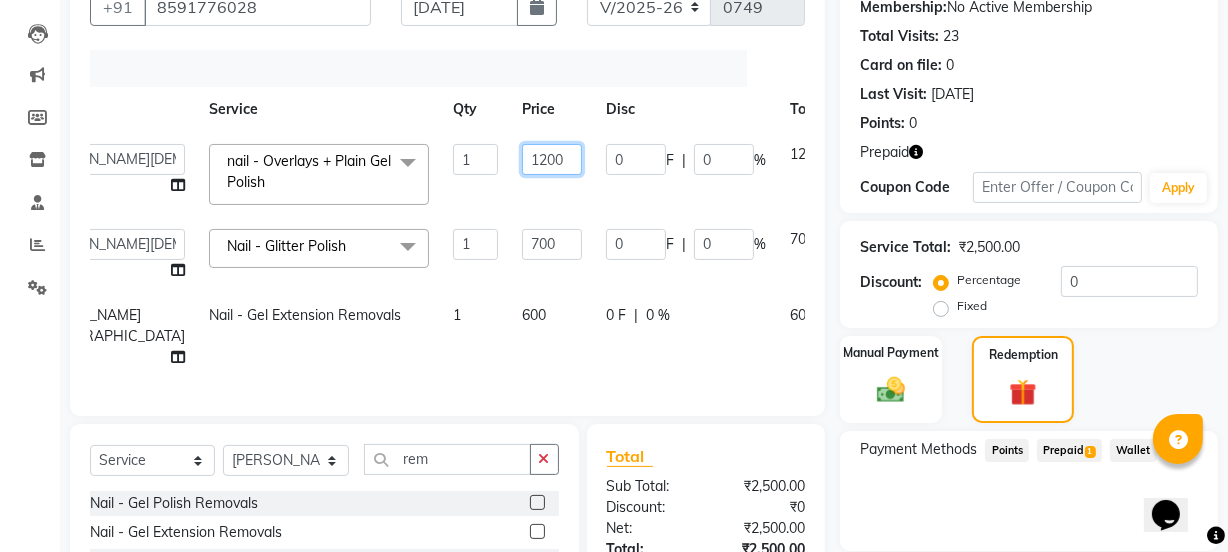 scroll, scrollTop: 0, scrollLeft: 0, axis: both 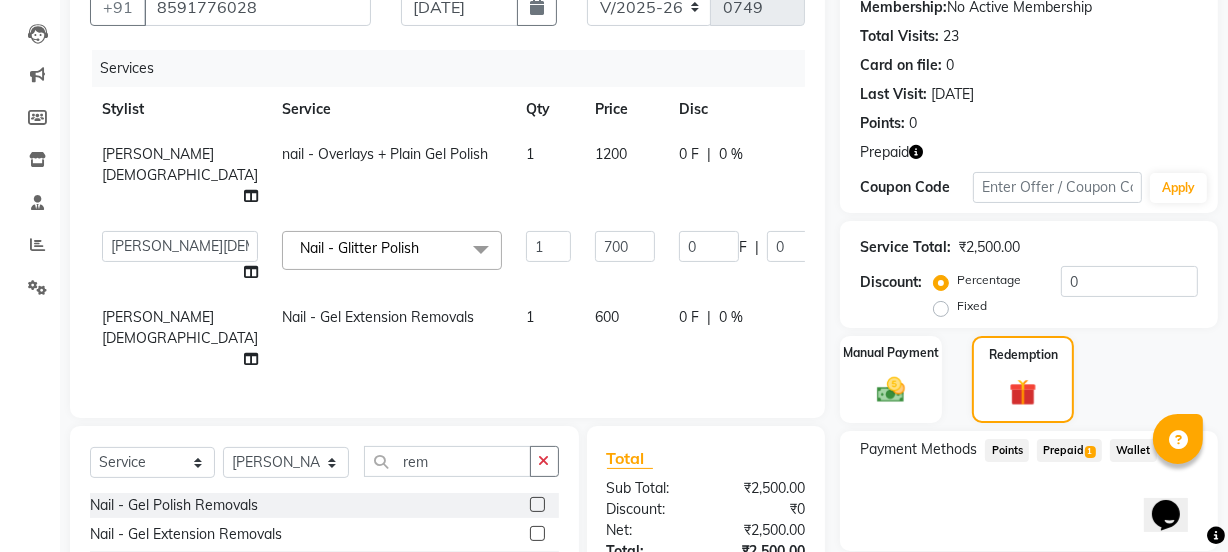 click on "Services Stylist Service Qty Price Disc Total Action [PERSON_NAME] nail - Overlays + Plain Gel Polish 1 1200 0 F | 0 % 1200  ADMIN   [PERSON_NAME]    [PERSON_NAME]   [PERSON_NAME]    [PERSON_NAME]   [PERSON_NAME]   Pratibha   [PERSON_NAME]   [PERSON_NAME]    [PERSON_NAME]    [PERSON_NAME]    Sheetal    SIDDHI   Sunny    teju    Versova Manager   [PERSON_NAME] [PERSON_NAME]  Nail - Glitter Polish  x Women Hair - Hair Cut/Fringe Women Hair - Hair Trim Women Hair - Hair Cut ,Wash,Blowdry  Finish/Creative Women Hair - Director Hair Cut & Style Women Hair - Only Hair Wash Women Hair - Paddle Dry Hair Wash Straight Blowdry - Medium Hair Straight Blowdry - Long Hair Straight Blowdry - Extra Long Hair Curls Blowdry - Medium Hair Curls Blowdry - Long Hair Curls Blowdry - Extra Long Hair Ironing - Short To Shoulder Hair Ironing - Long Hair Ironing - Extra Long Hair Iron Curls & Tongs - Medium Hair Iron Curls & Tongs - Long Hair Iron Curls & Tongs - Extra Long Hair Iron Curls & Tongs - Up Style Hair Colour  - Root Touch Up 1 Inch Hair Colour  - Short Hair 1" 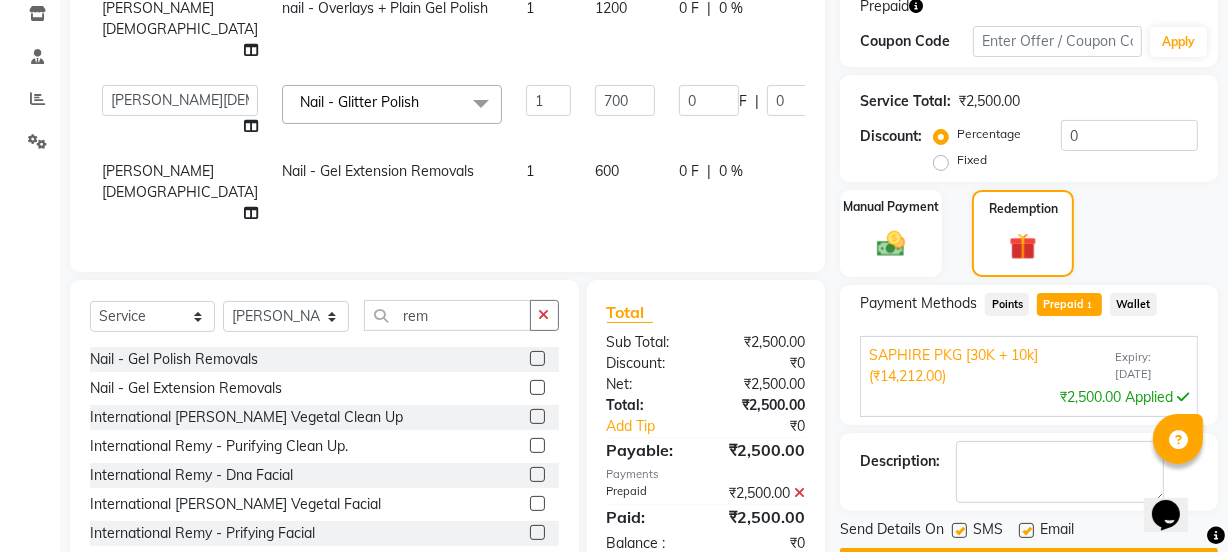 scroll, scrollTop: 400, scrollLeft: 0, axis: vertical 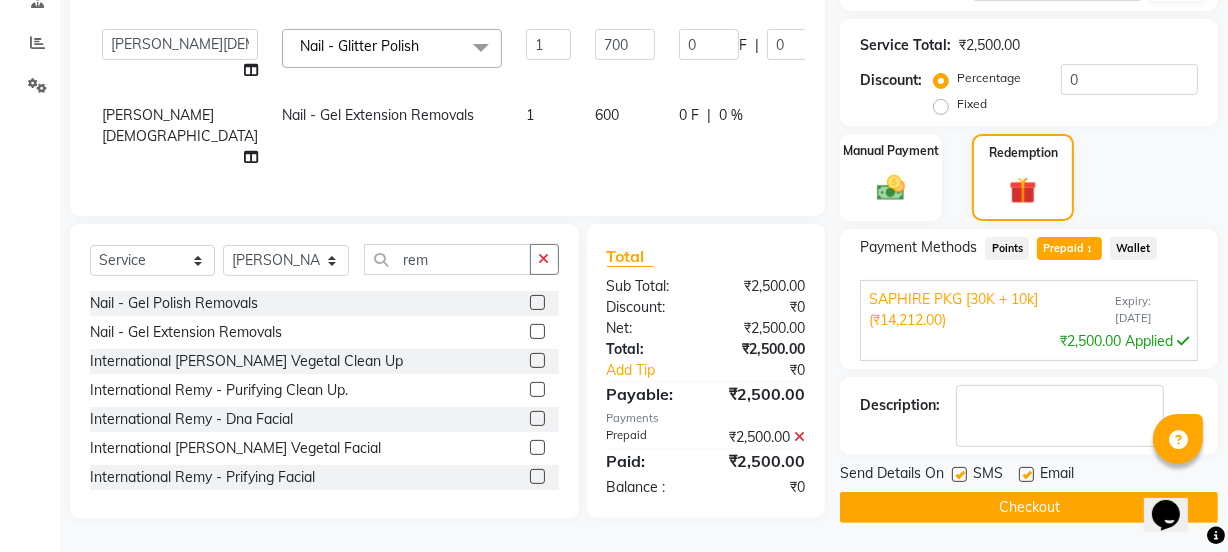 click on "Checkout" 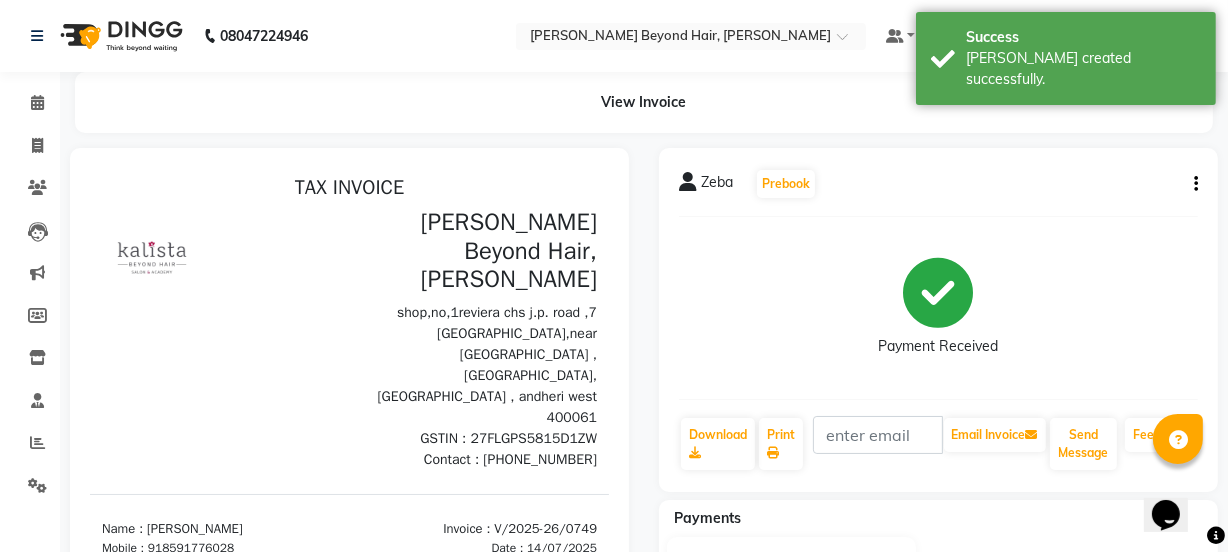 scroll, scrollTop: 0, scrollLeft: 0, axis: both 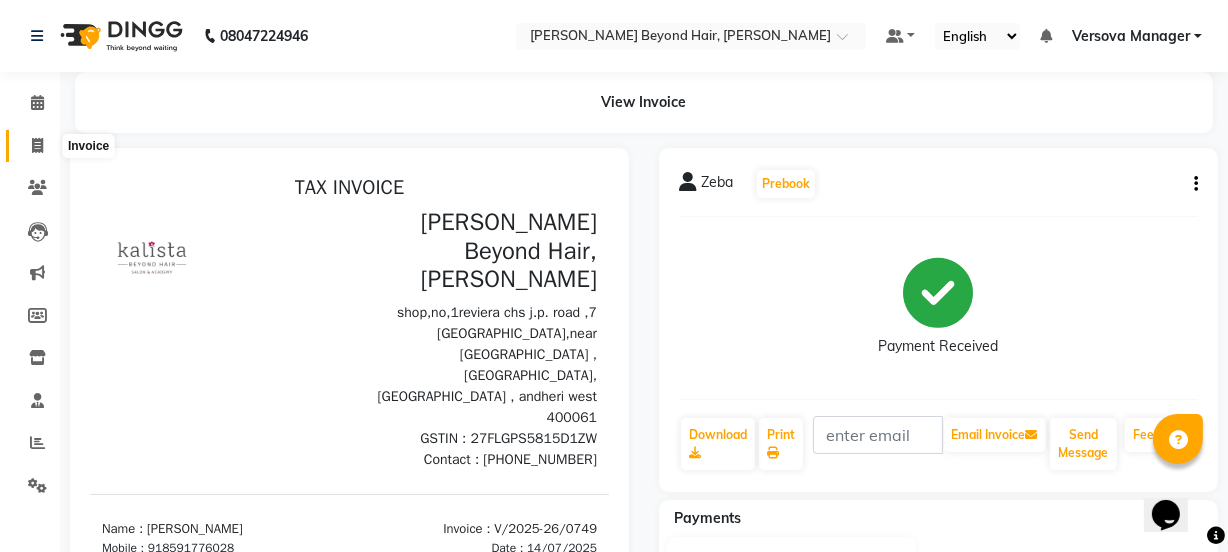 click 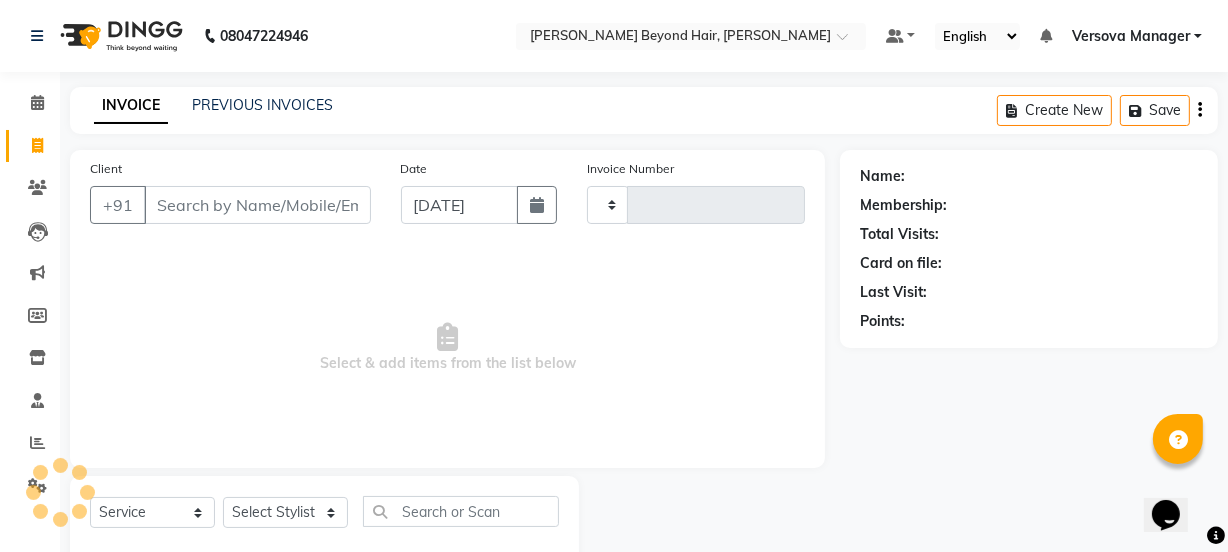 scroll, scrollTop: 50, scrollLeft: 0, axis: vertical 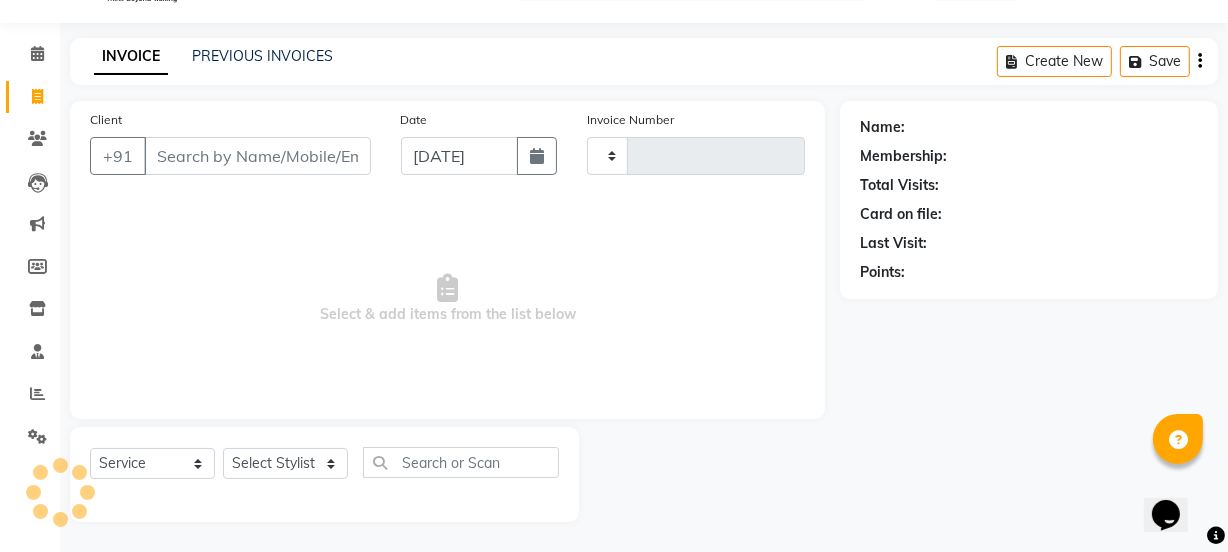 type on "0750" 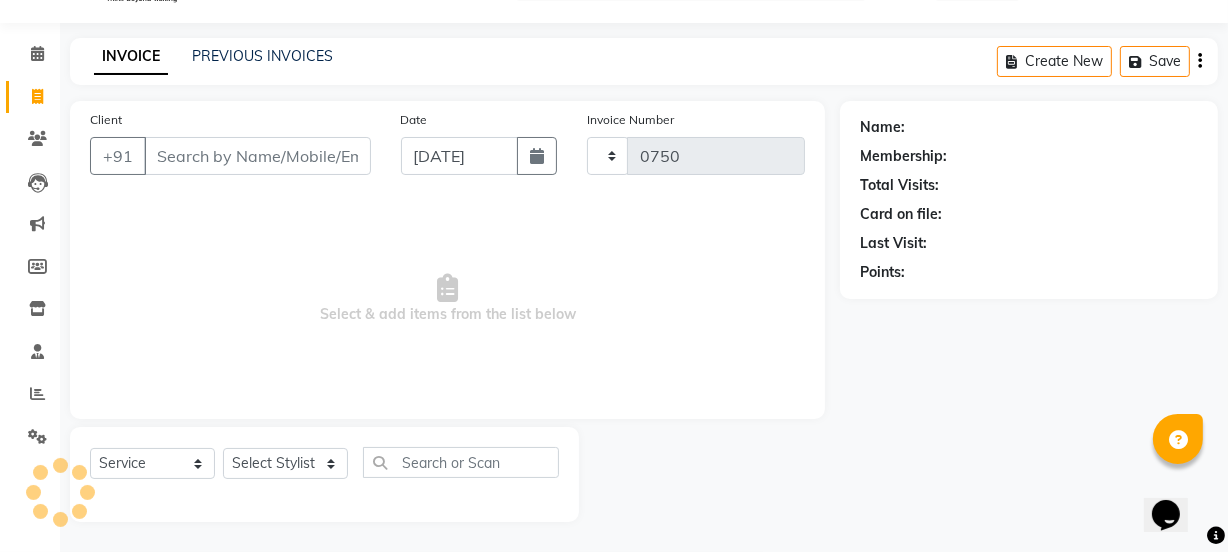 select on "6352" 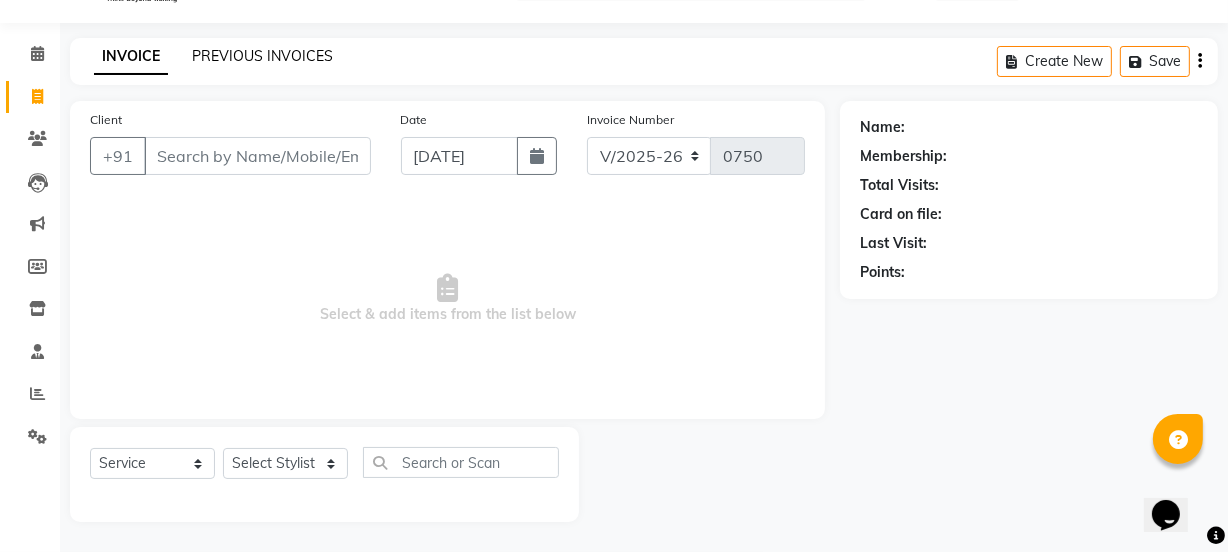 select on "48071" 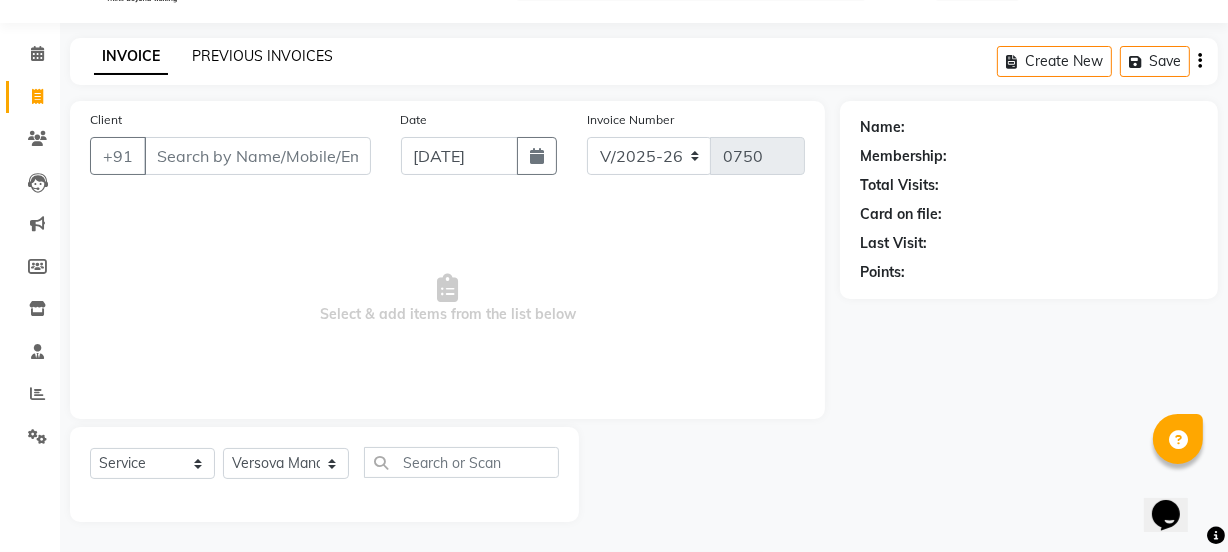 click on "PREVIOUS INVOICES" 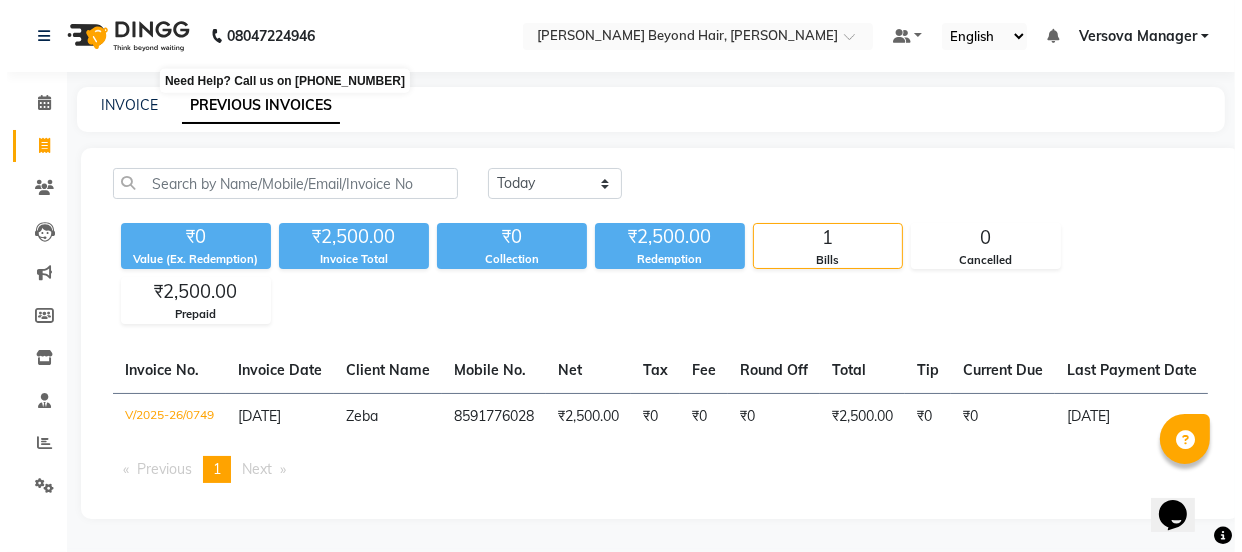 scroll, scrollTop: 0, scrollLeft: 0, axis: both 